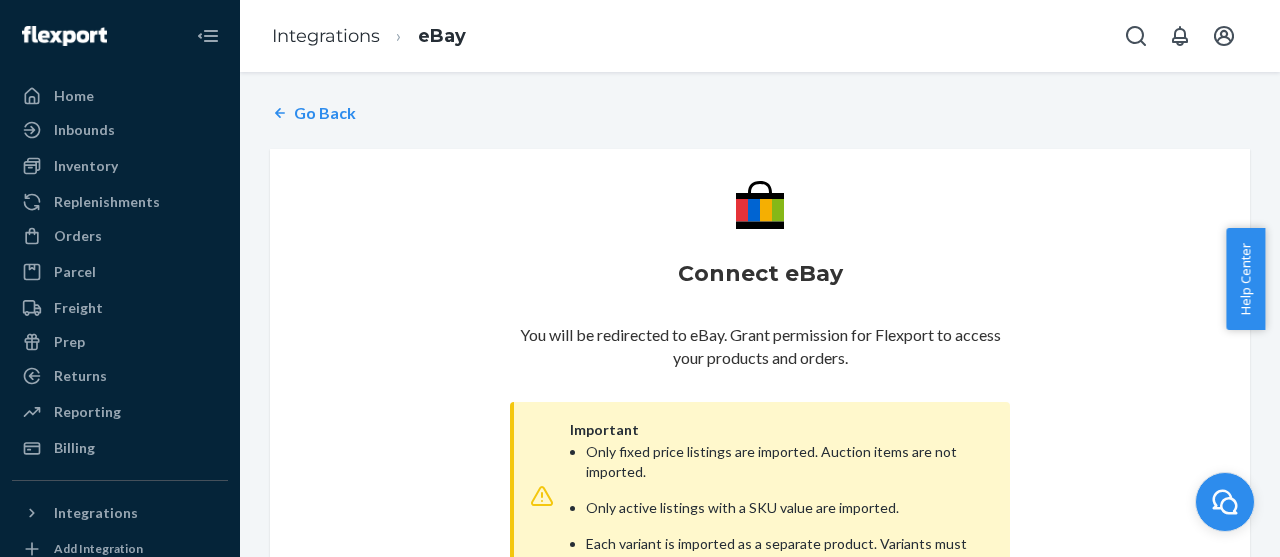 scroll, scrollTop: 0, scrollLeft: 0, axis: both 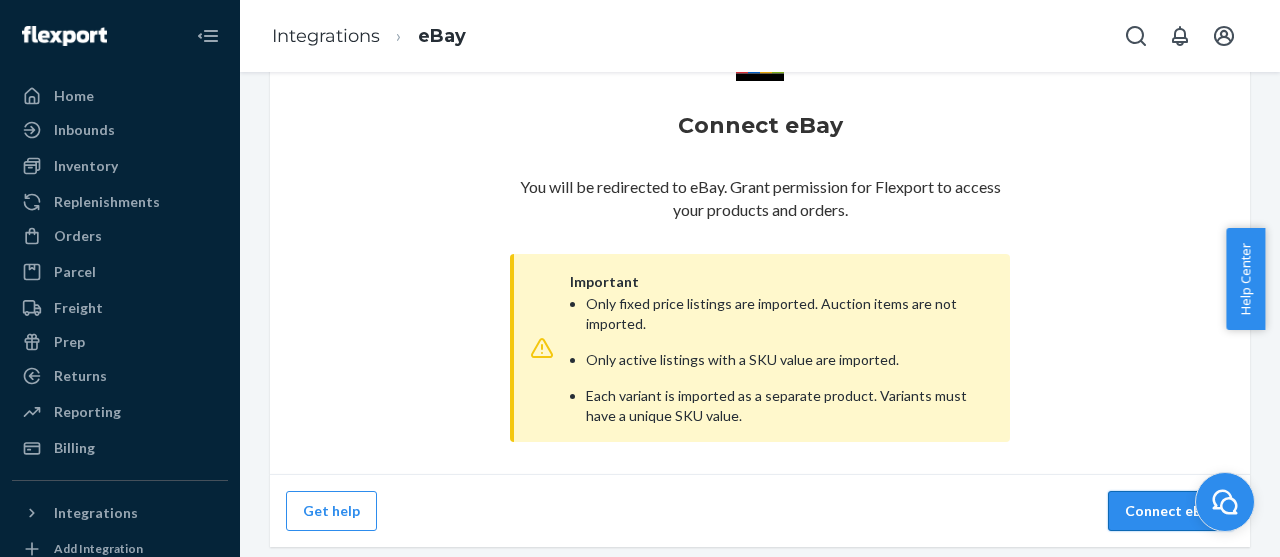 click on "Connect eBay" at bounding box center [1171, 511] 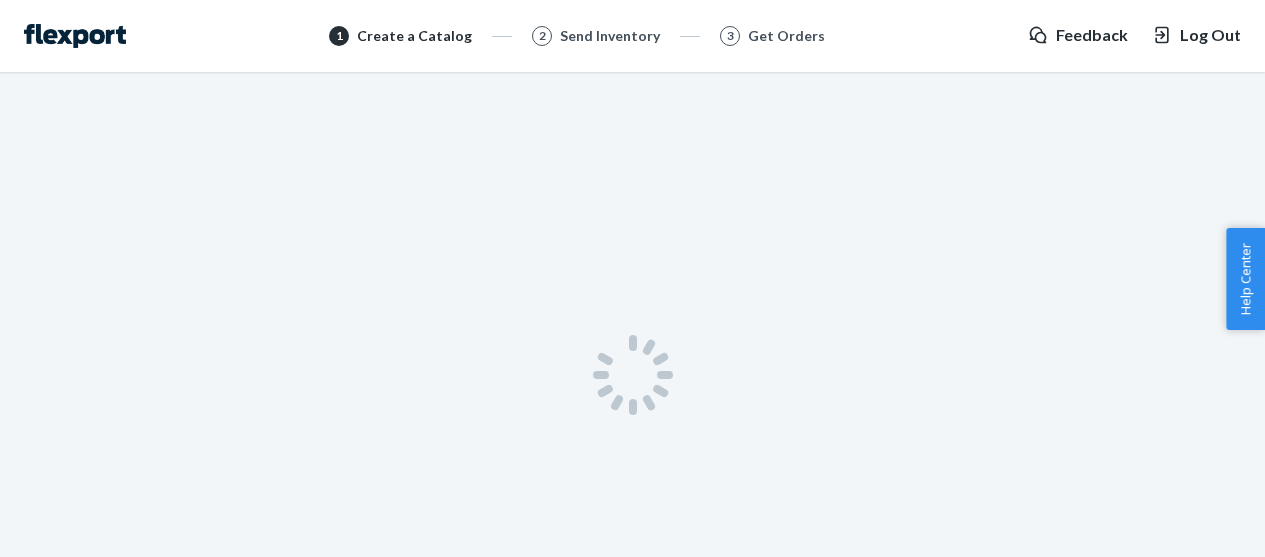 scroll, scrollTop: 0, scrollLeft: 0, axis: both 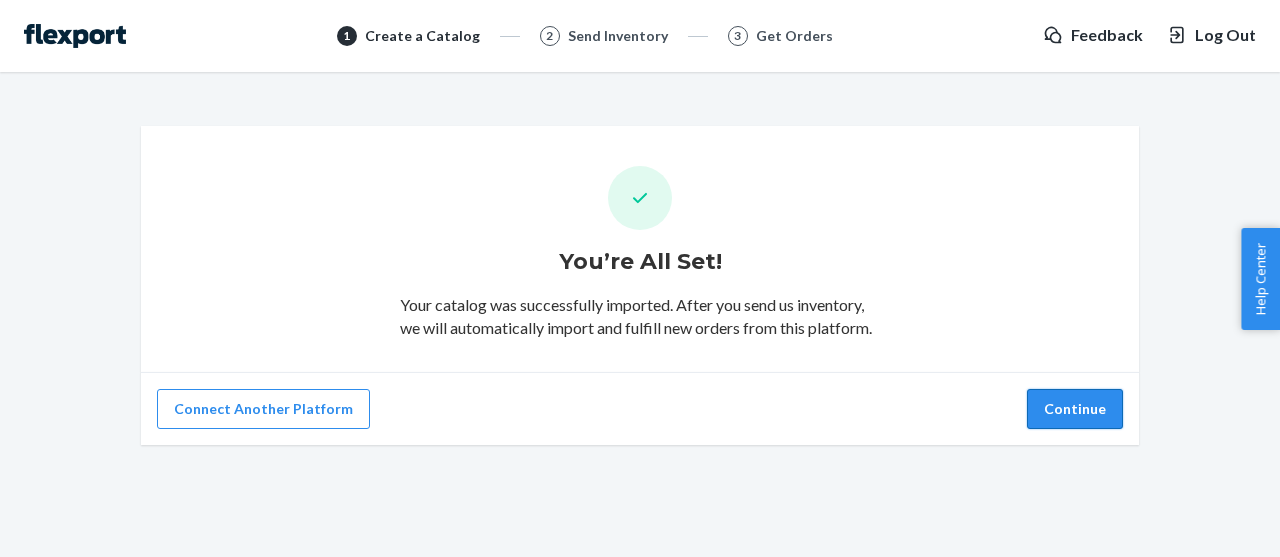 click on "Continue" at bounding box center [1075, 409] 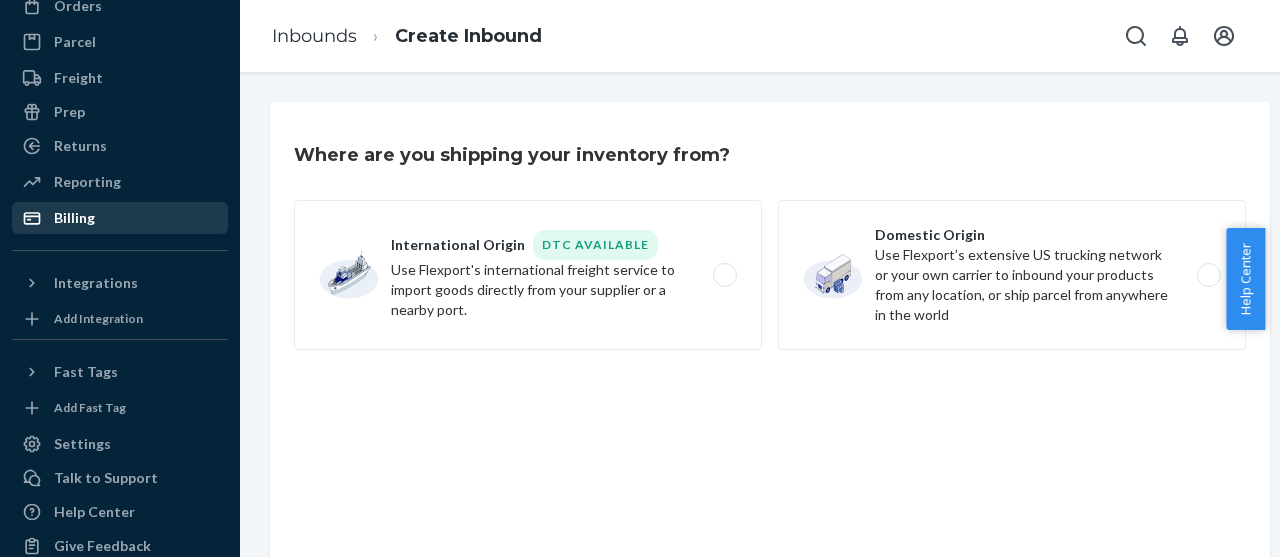 scroll, scrollTop: 300, scrollLeft: 0, axis: vertical 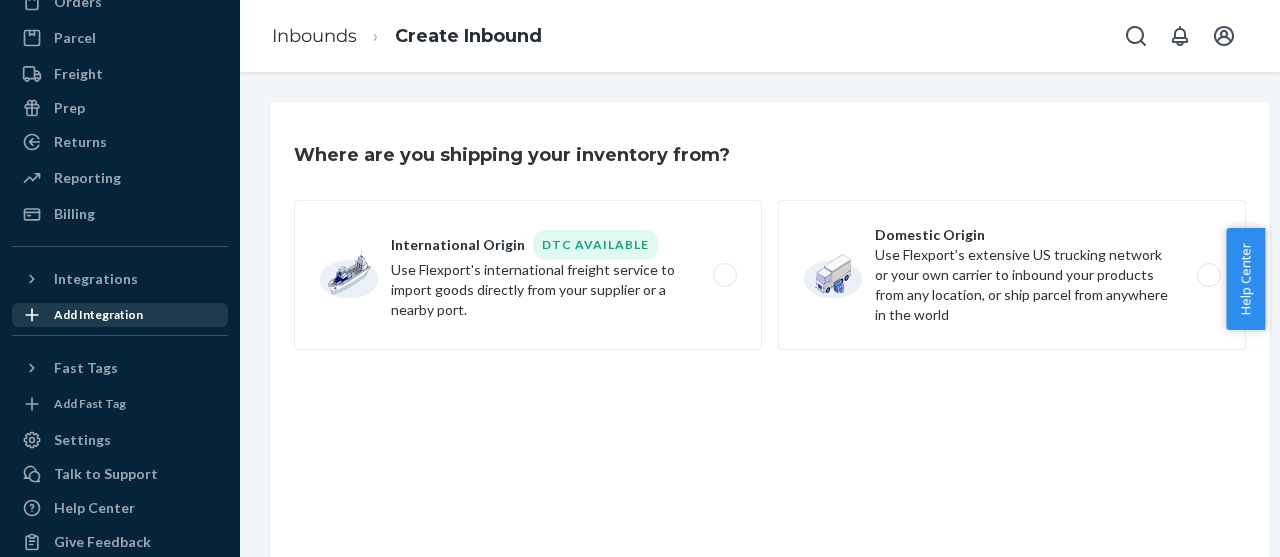 click 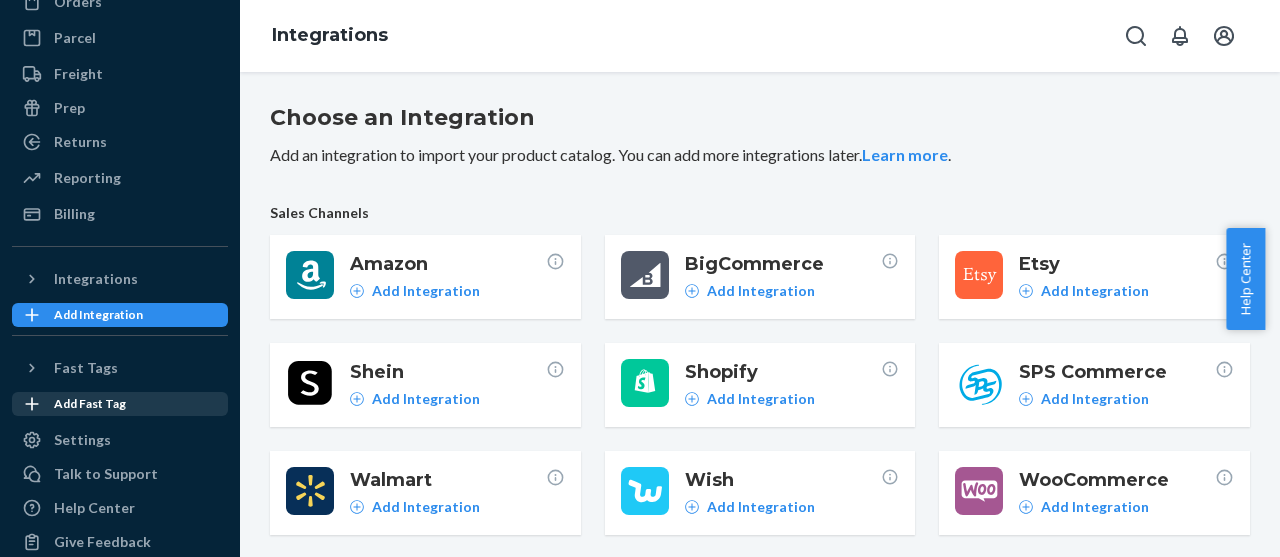 scroll, scrollTop: 0, scrollLeft: 0, axis: both 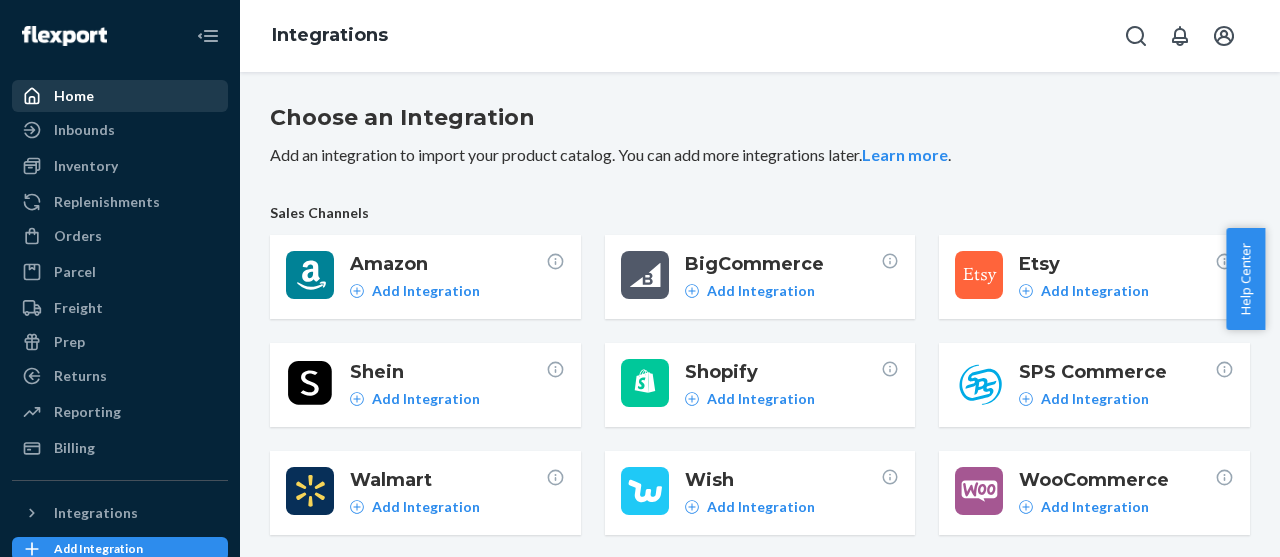 click on "Home" at bounding box center (74, 96) 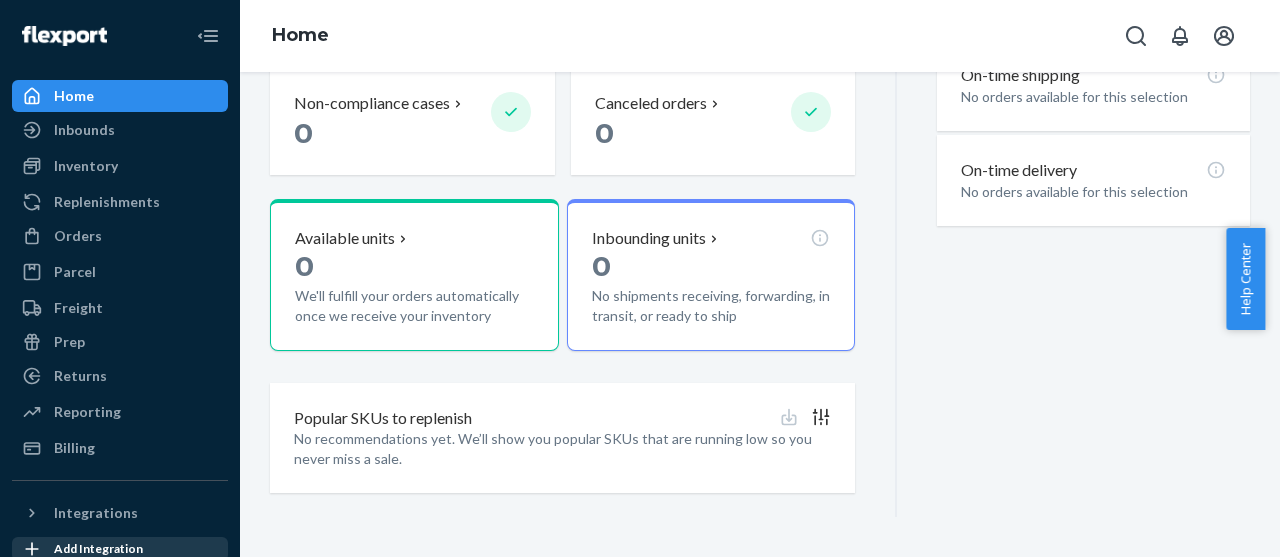 scroll, scrollTop: 90, scrollLeft: 0, axis: vertical 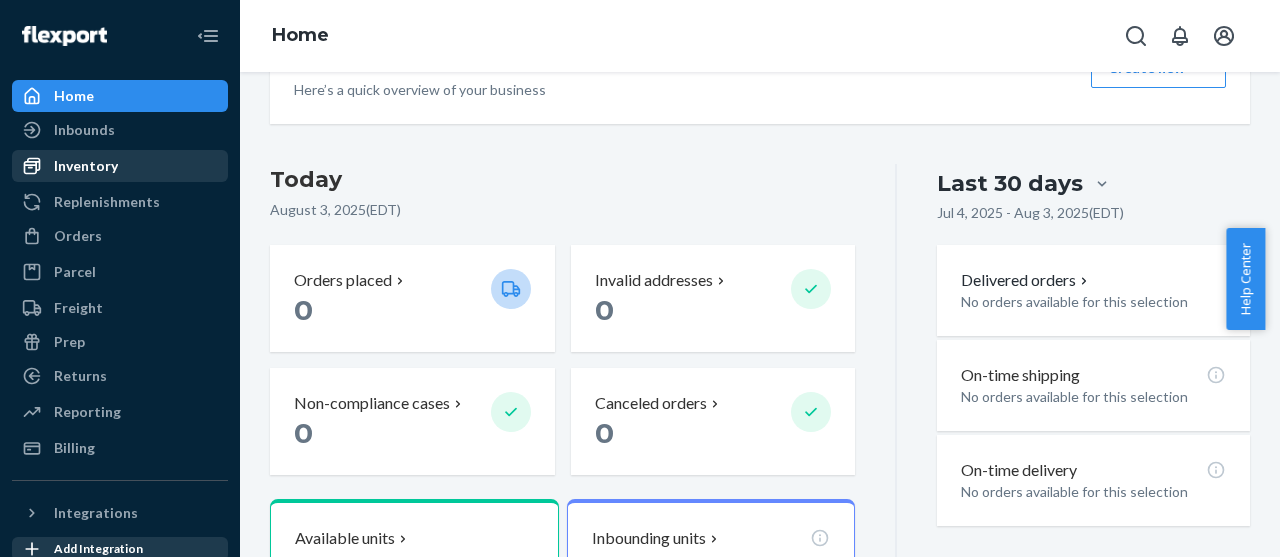 click on "Inventory" at bounding box center [120, 166] 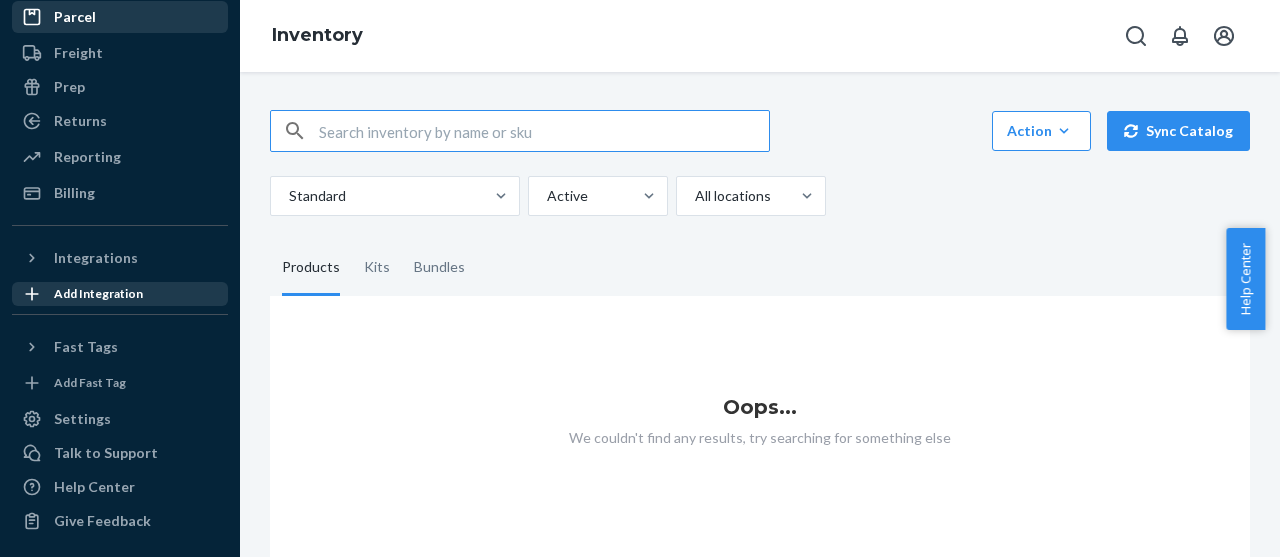 scroll, scrollTop: 290, scrollLeft: 0, axis: vertical 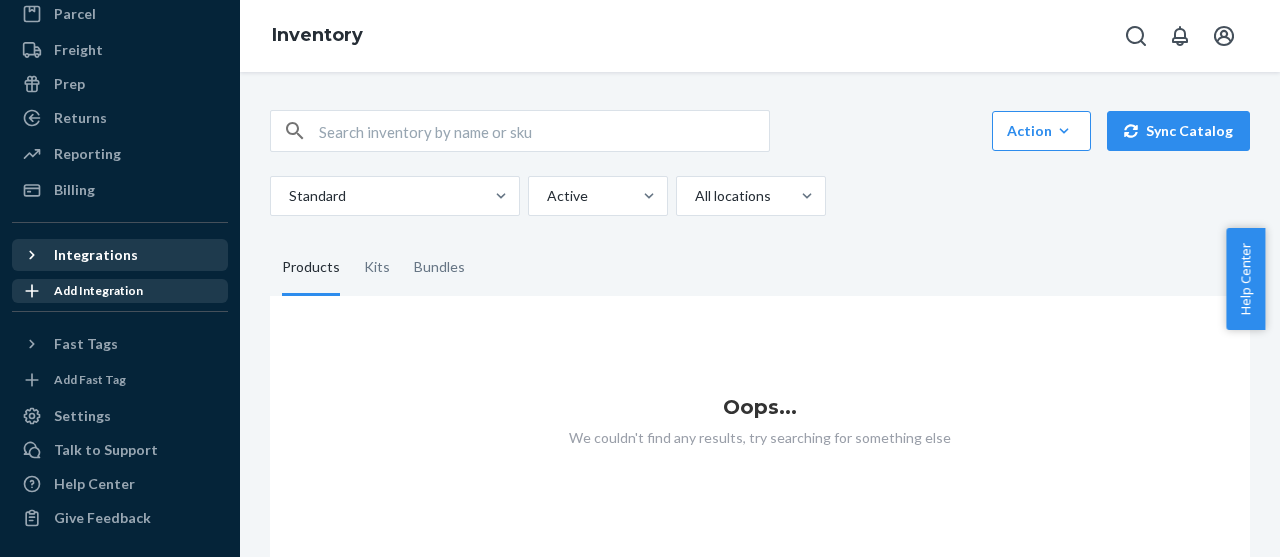 click on "Integrations" at bounding box center [96, 255] 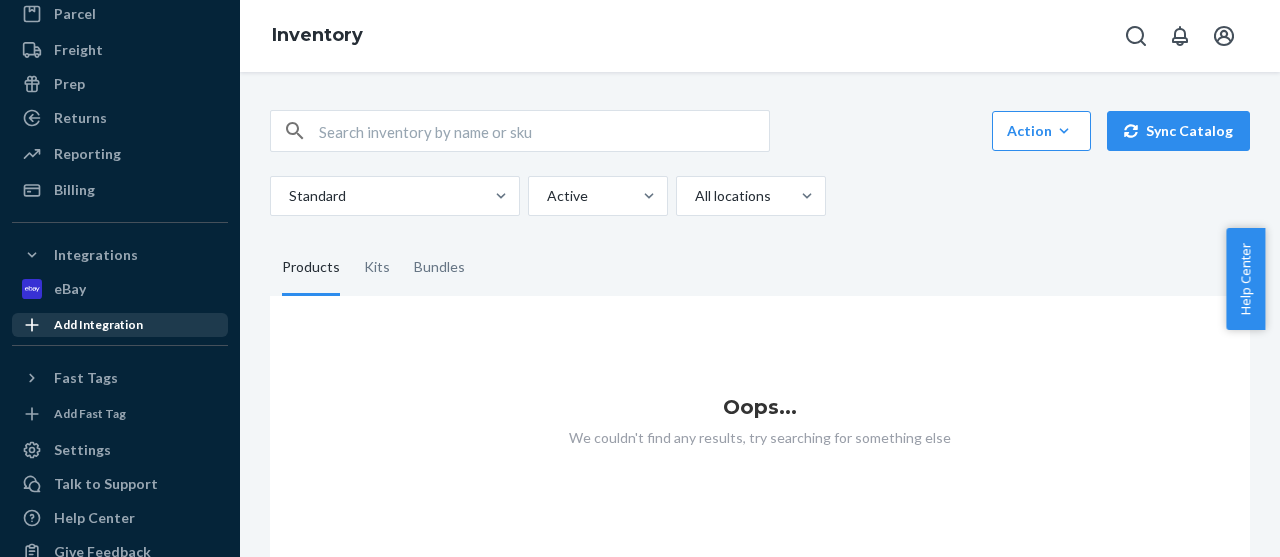 click on "We couldn't find any results, try searching for something else" at bounding box center (760, 438) 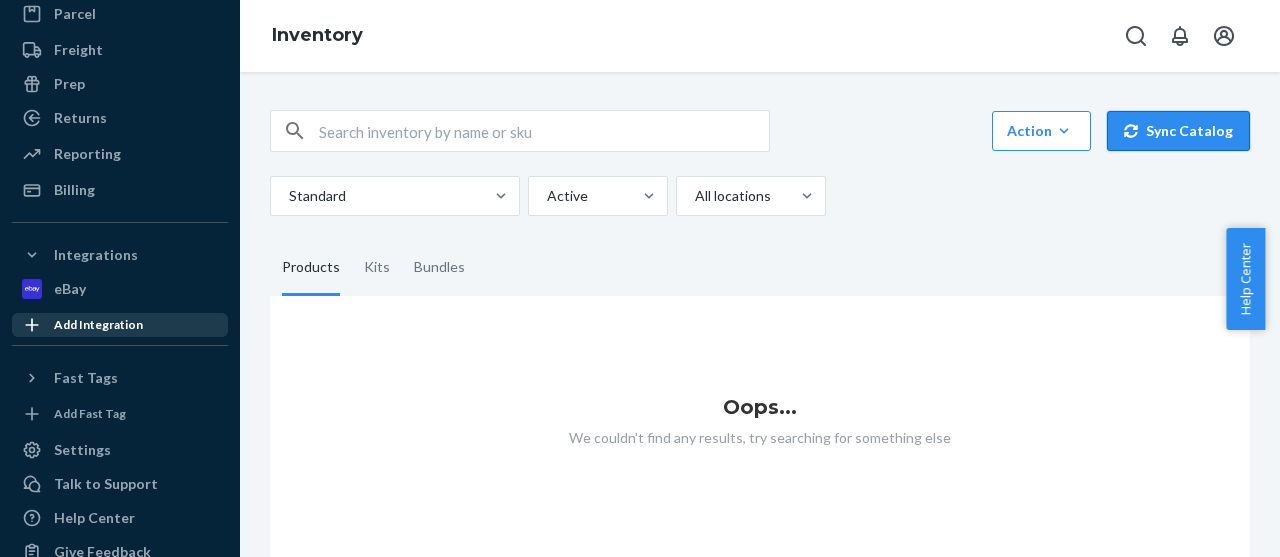 click on "Sync Catalog" at bounding box center (1178, 131) 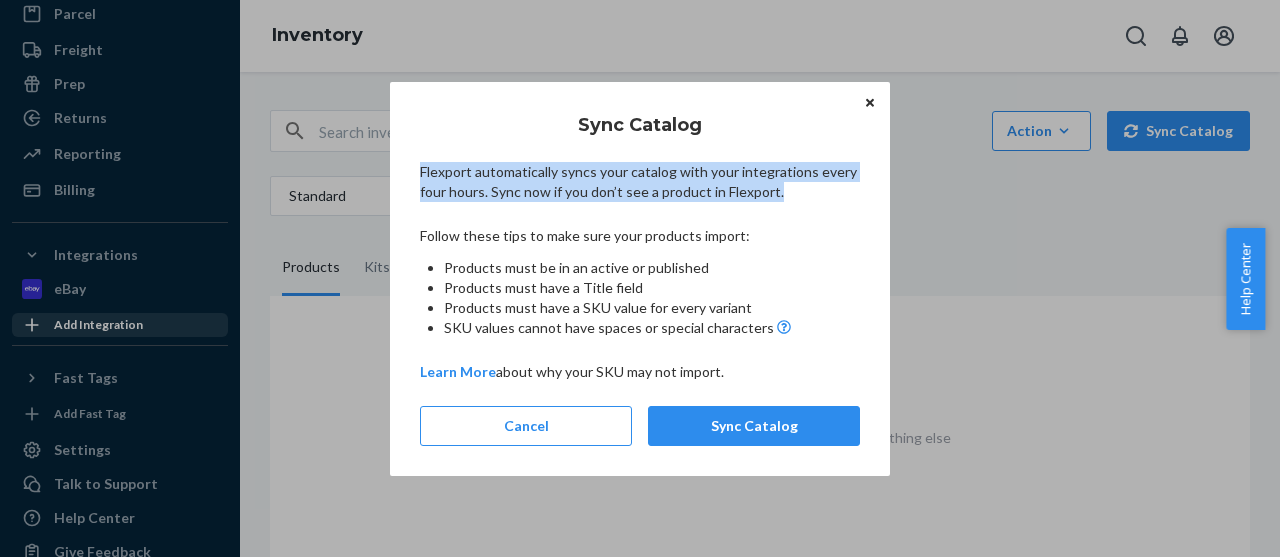 drag, startPoint x: 420, startPoint y: 168, endPoint x: 820, endPoint y: 205, distance: 401.7076 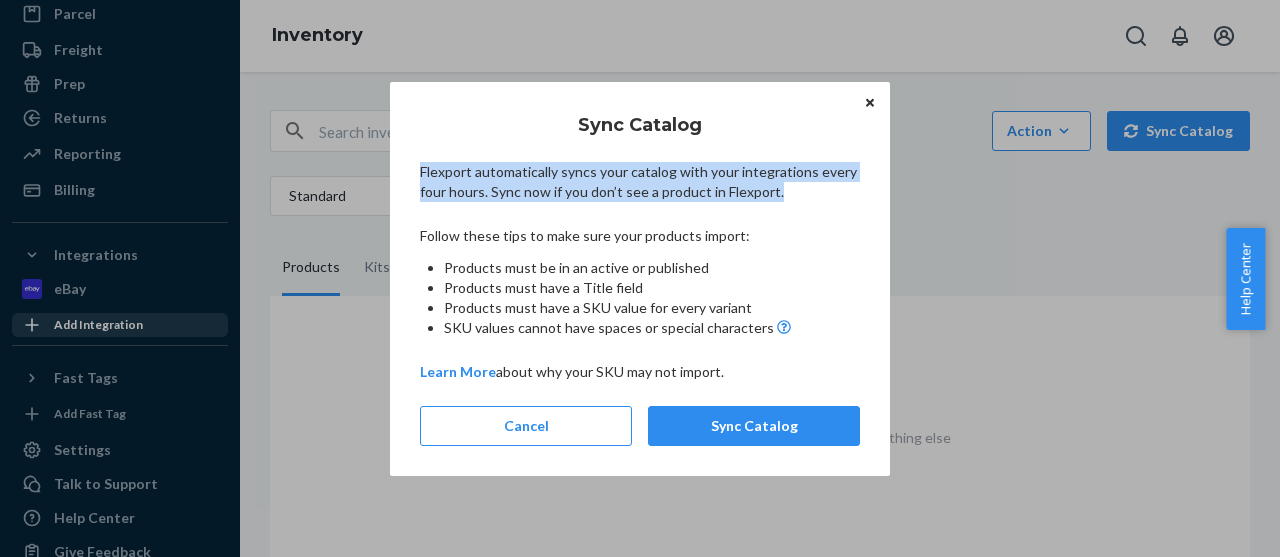 click on "Sync Catalog Flexport automatically syncs your catalog with your integrations every four hours. Sync now if you don’t see a product in Flexport. Follow these tips to make sure your products import: Products must be in an active or published Products must have a Title field Products must have a SKU value for every variant SKU values cannot have spaces or special characters Learn More  about why your SKU may not import. Cancel Sync Catalog" at bounding box center (640, 279) 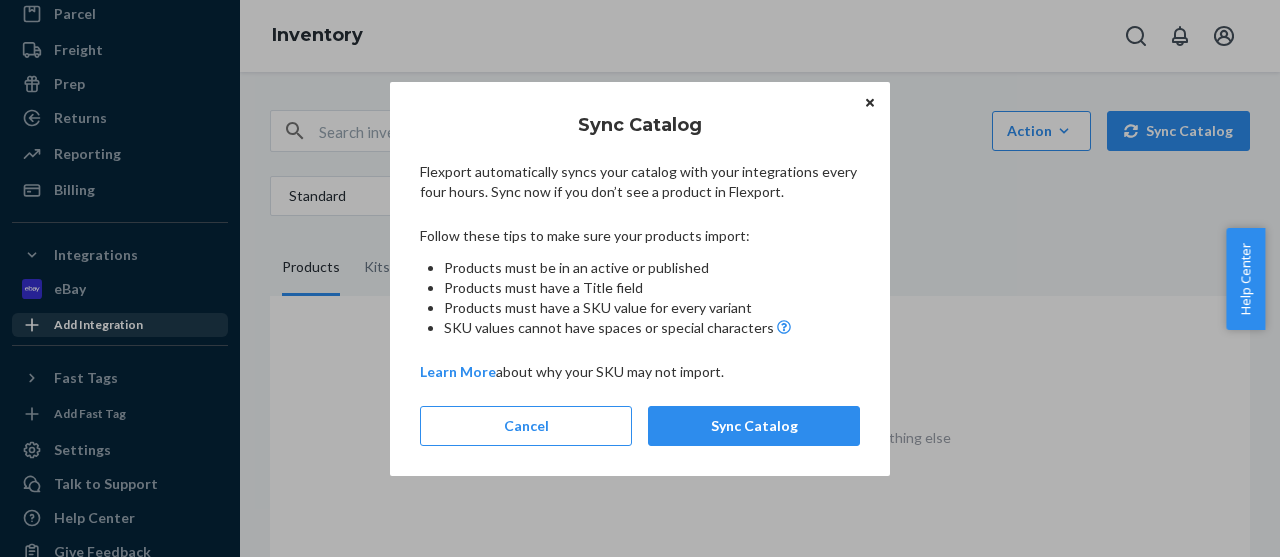 click on "Sync Catalog Flexport automatically syncs your catalog with your integrations every four hours. Sync now if you don’t see a product in Flexport. Follow these tips to make sure your products import: Products must be in an active or published Products must have a Title field Products must have a SKU value for every variant SKU values cannot have spaces or special characters Learn More  about why your SKU may not import. Cancel Sync Catalog" at bounding box center (640, 279) 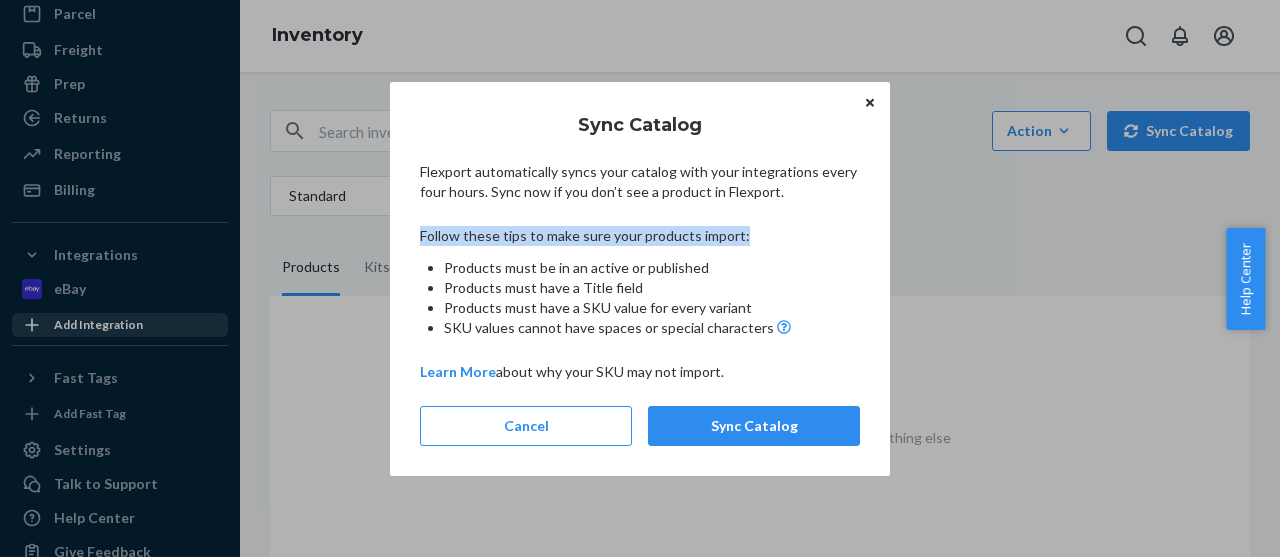 drag, startPoint x: 420, startPoint y: 233, endPoint x: 744, endPoint y: 241, distance: 324.09875 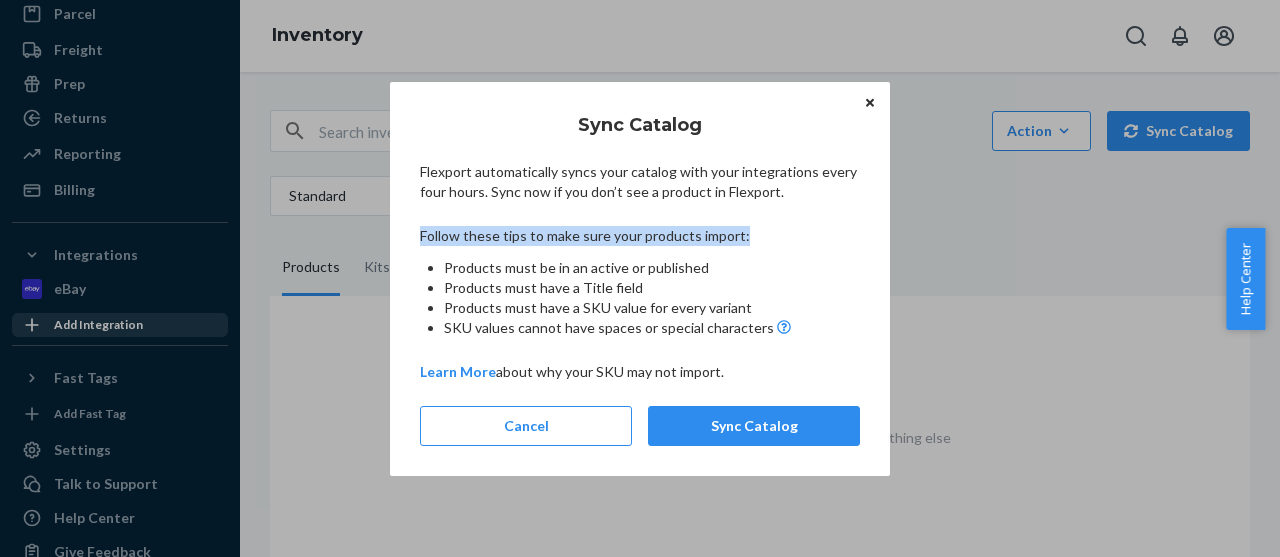 click on "Follow these tips to make sure your products import:" at bounding box center [640, 236] 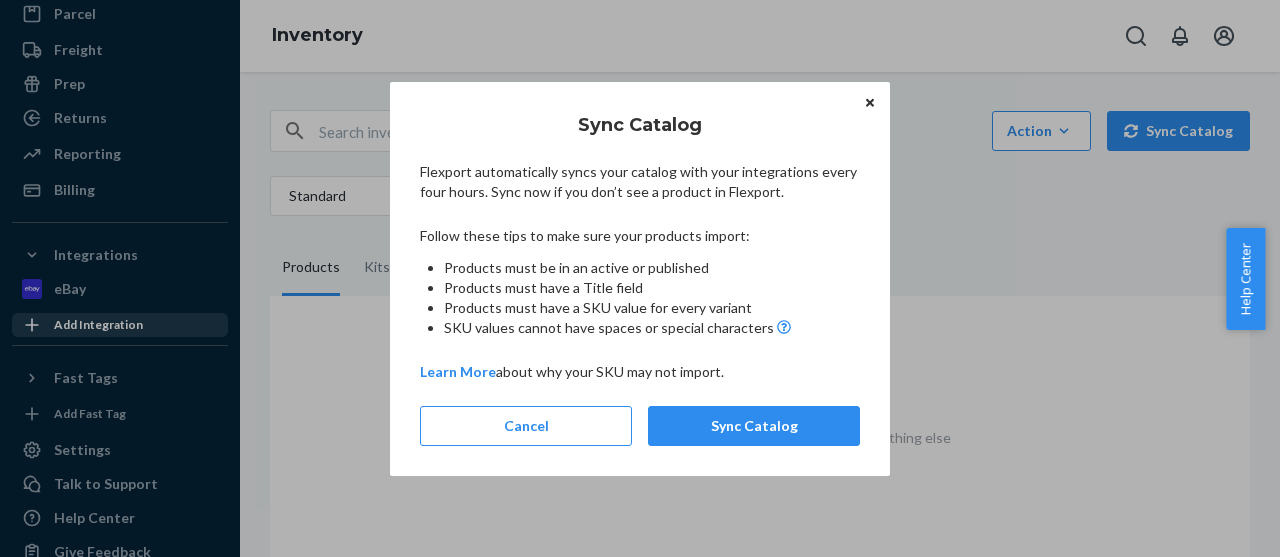 click on "Products must be in an active or published" at bounding box center (652, 268) 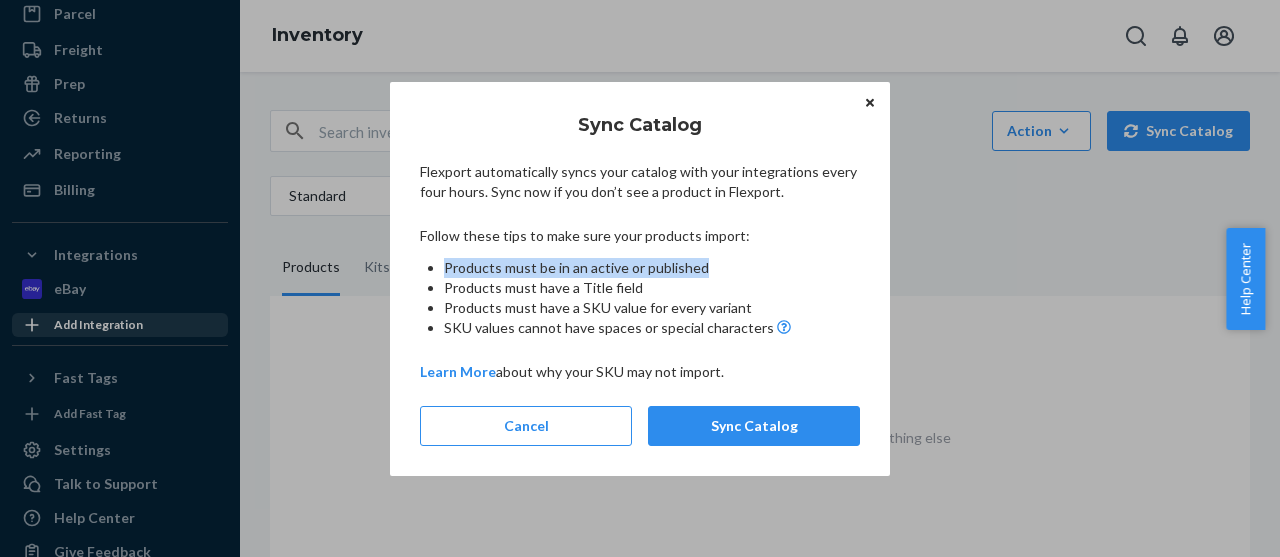 drag, startPoint x: 444, startPoint y: 264, endPoint x: 708, endPoint y: 261, distance: 264.01706 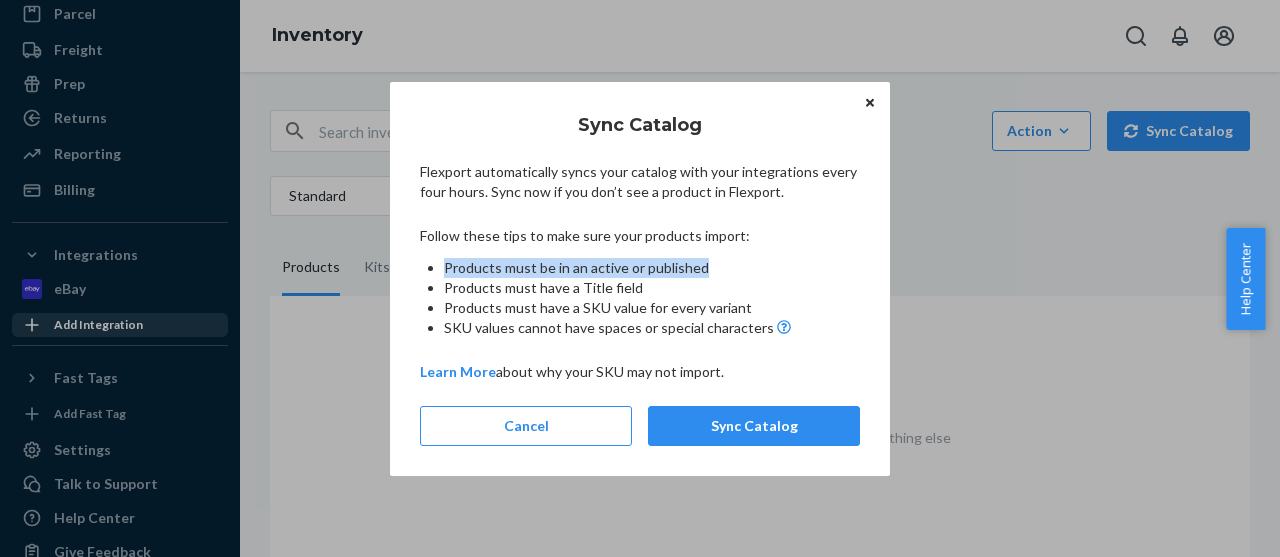 click on "Products must be in an active or published" at bounding box center [652, 268] 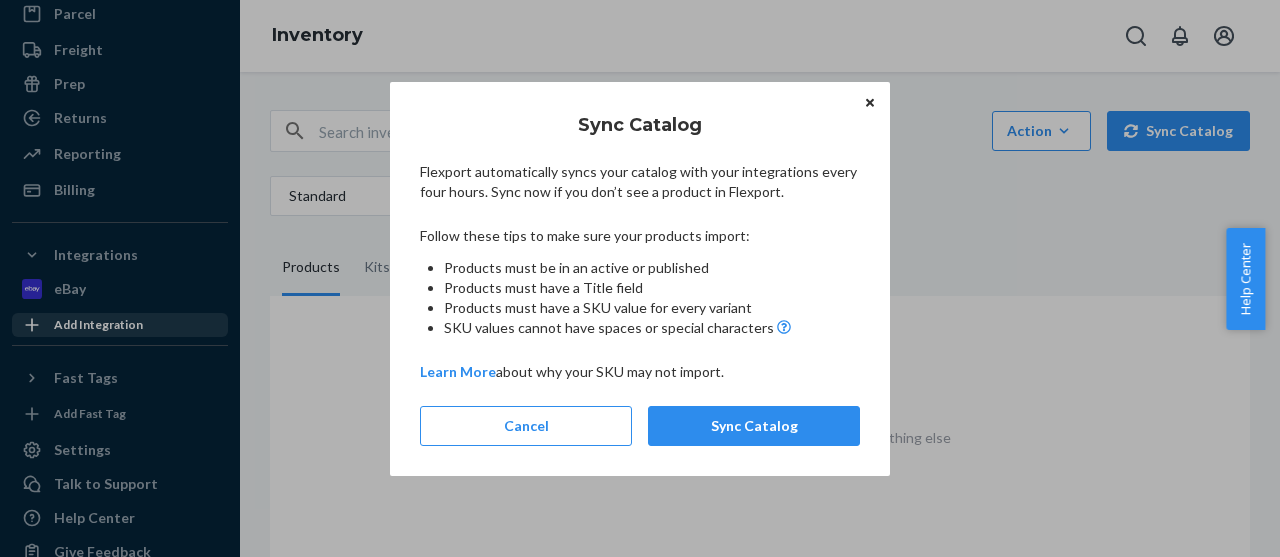 click on "Sync Catalog Flexport automatically syncs your catalog with your integrations every four hours. Sync now if you don’t see a product in Flexport. Follow these tips to make sure your products import: Products must be in an active or published Products must have a Title field Products must have a SKU value for every variant SKU values cannot have spaces or special characters Learn More  about why your SKU may not import. Cancel Sync Catalog" at bounding box center [640, 279] 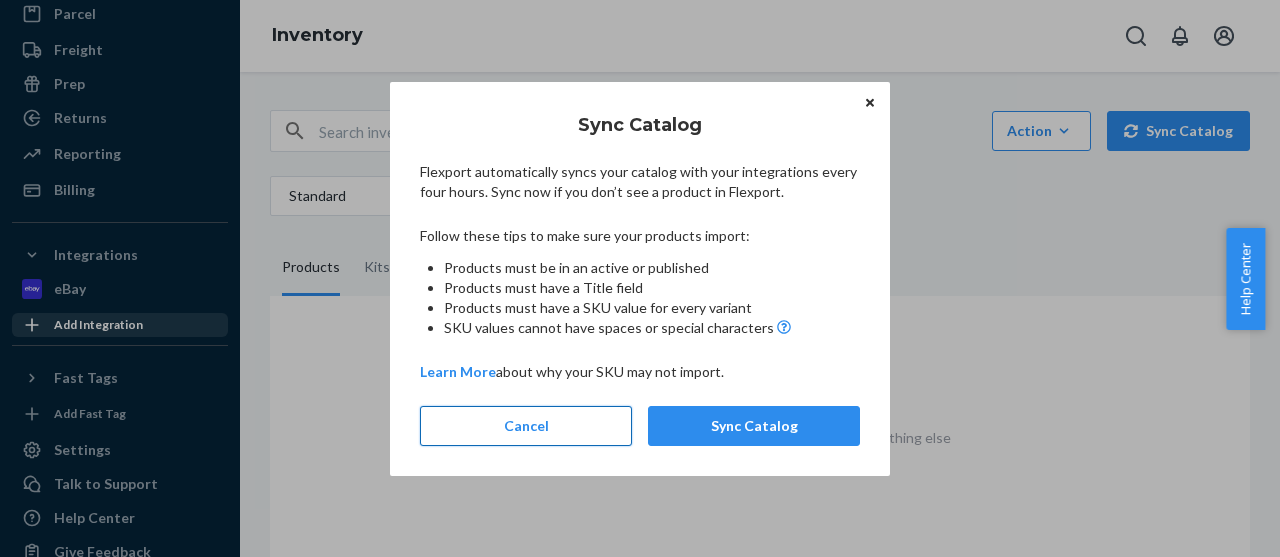 click on "Cancel" at bounding box center (526, 426) 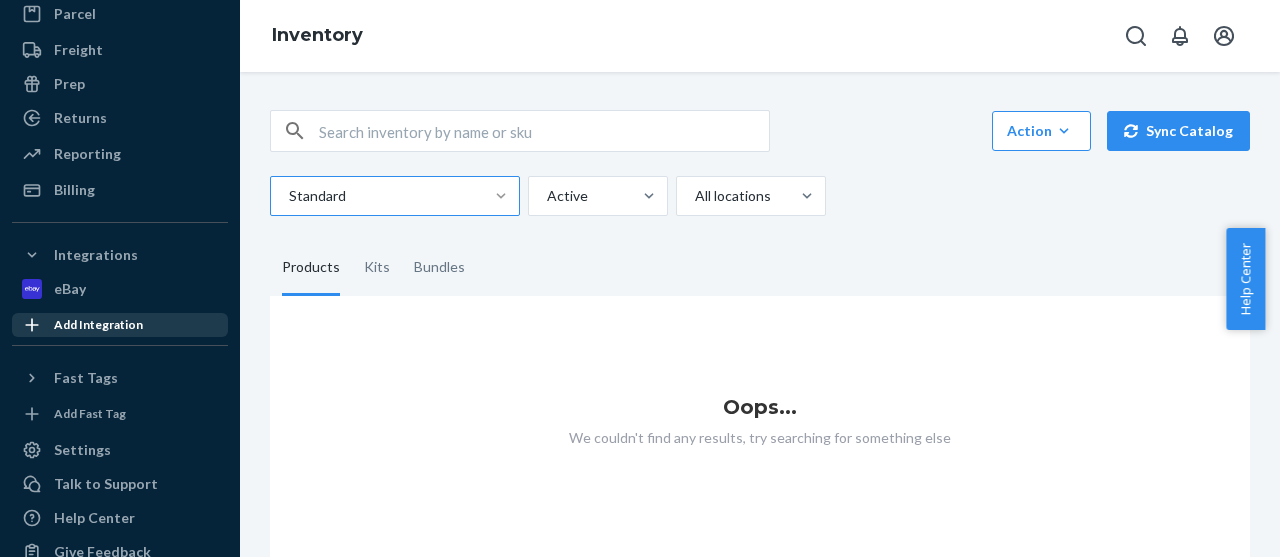 click on "Oops... We couldn't find any results, try searching for something else" at bounding box center [760, 427] 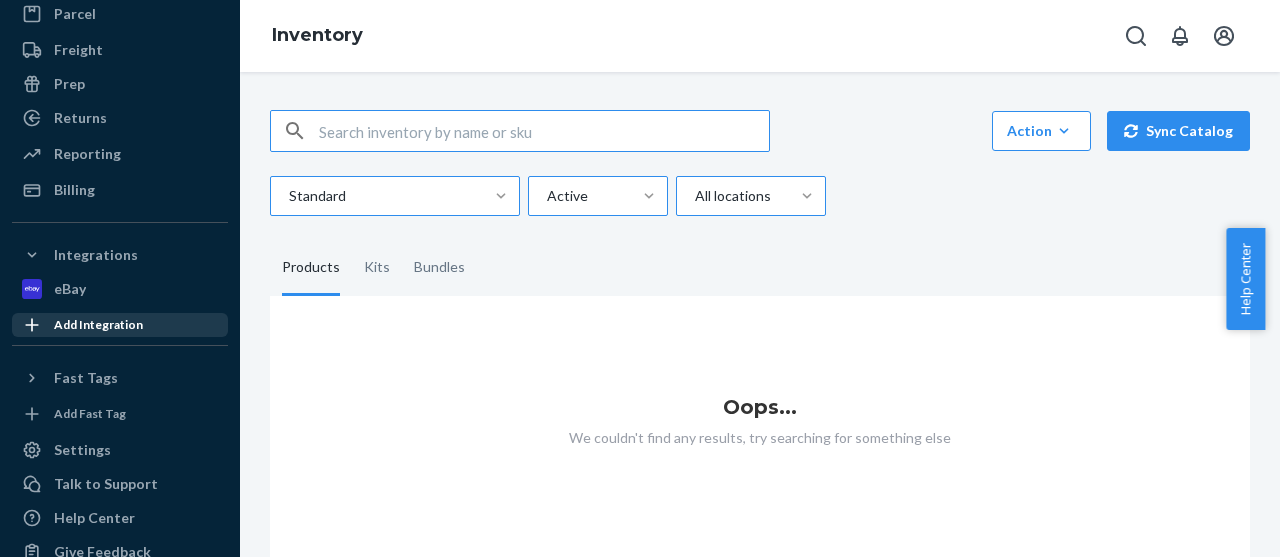click at bounding box center (544, 131) 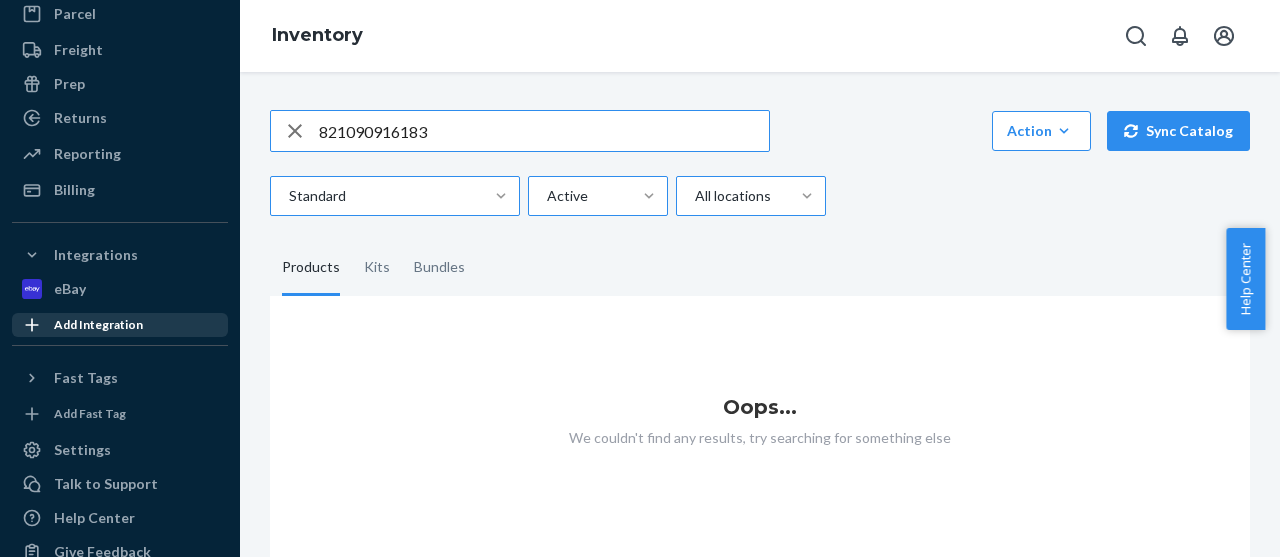 type on "821090916183" 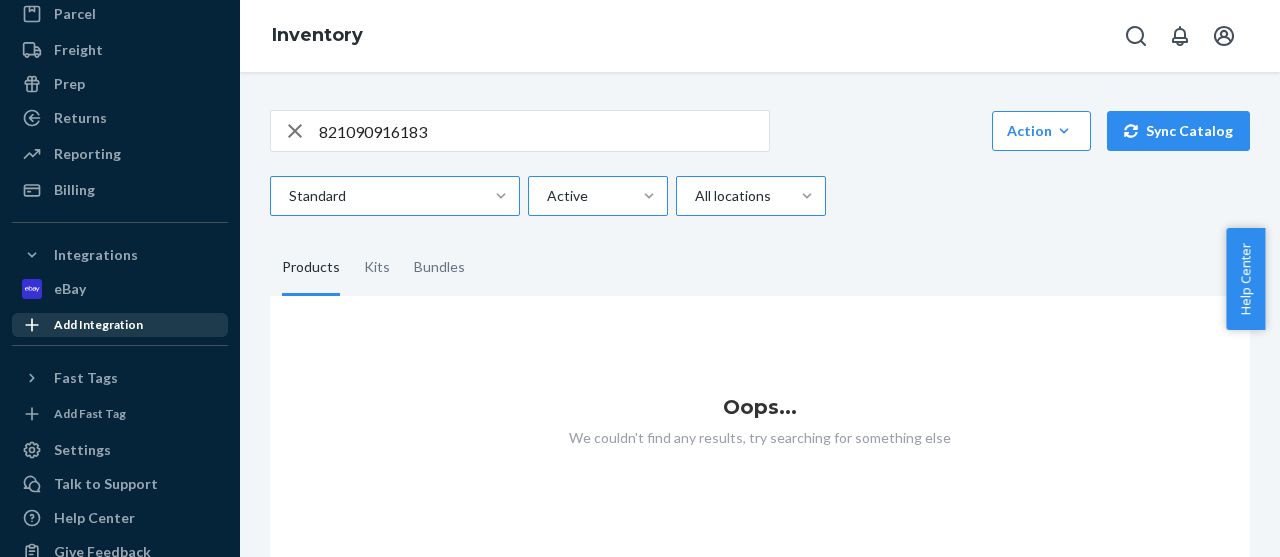 scroll, scrollTop: 0, scrollLeft: 0, axis: both 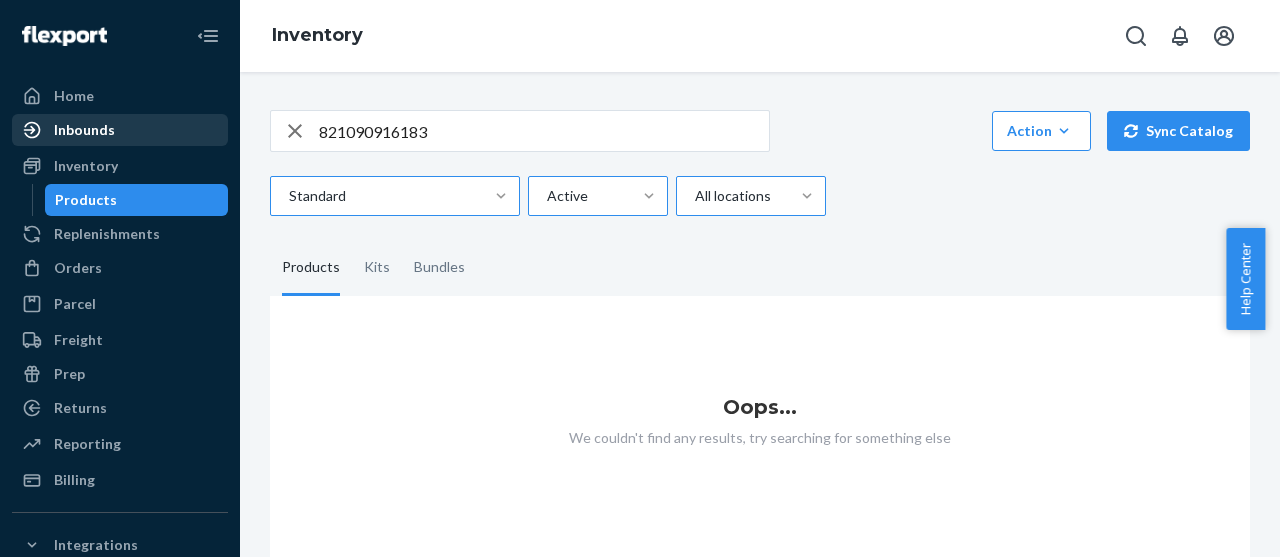 click on "Inbounds" at bounding box center (84, 130) 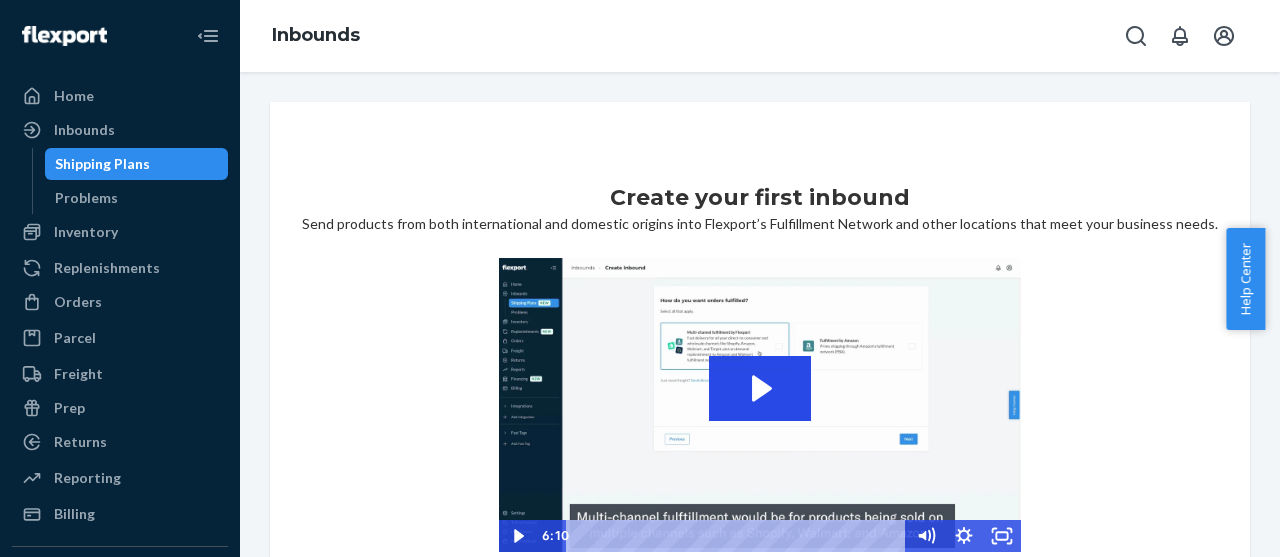 scroll, scrollTop: 186, scrollLeft: 0, axis: vertical 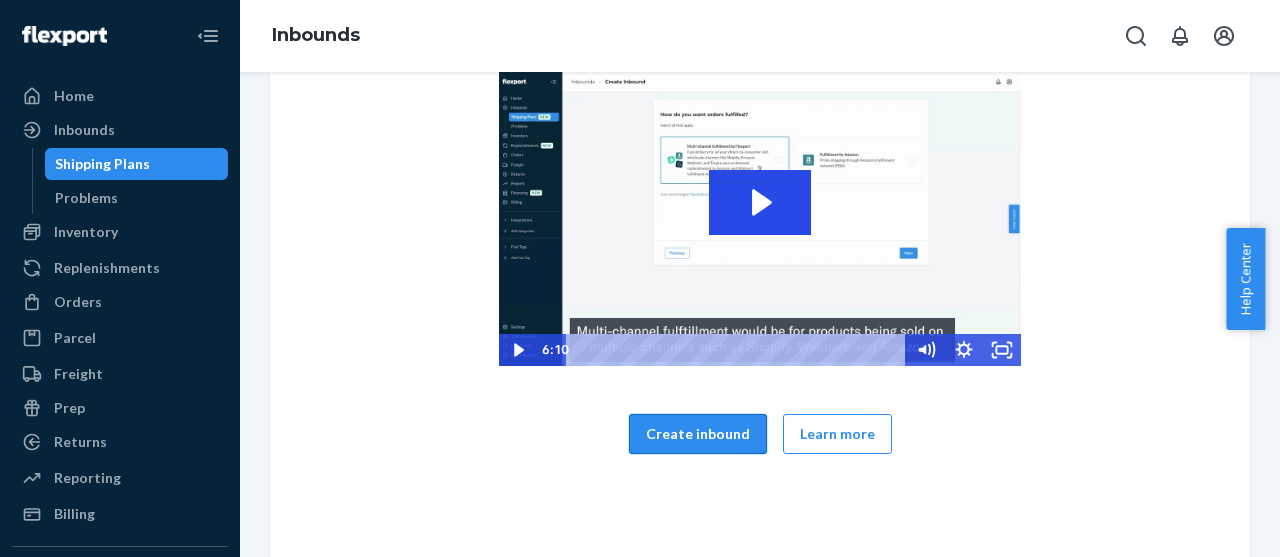 click on "Create inbound" at bounding box center [698, 434] 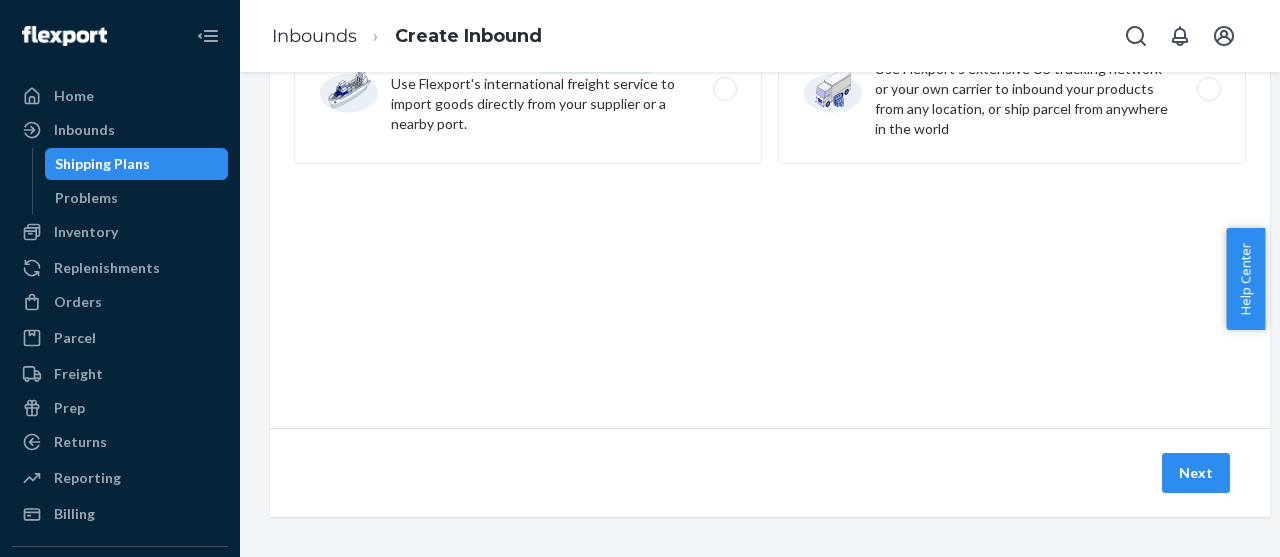 scroll, scrollTop: 0, scrollLeft: 0, axis: both 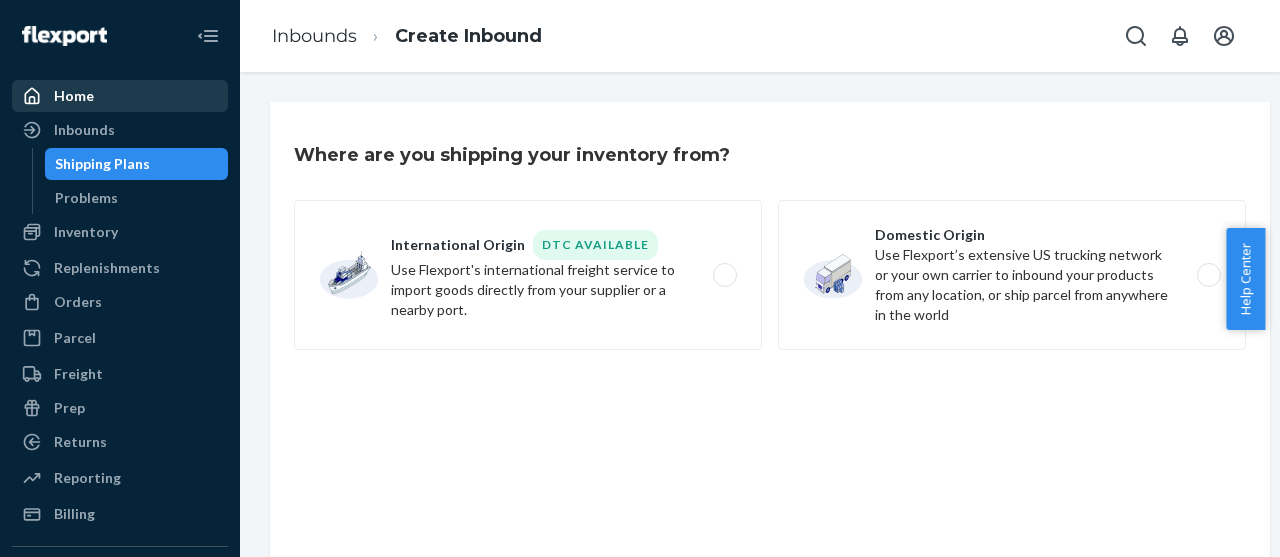 click on "Home" at bounding box center (74, 96) 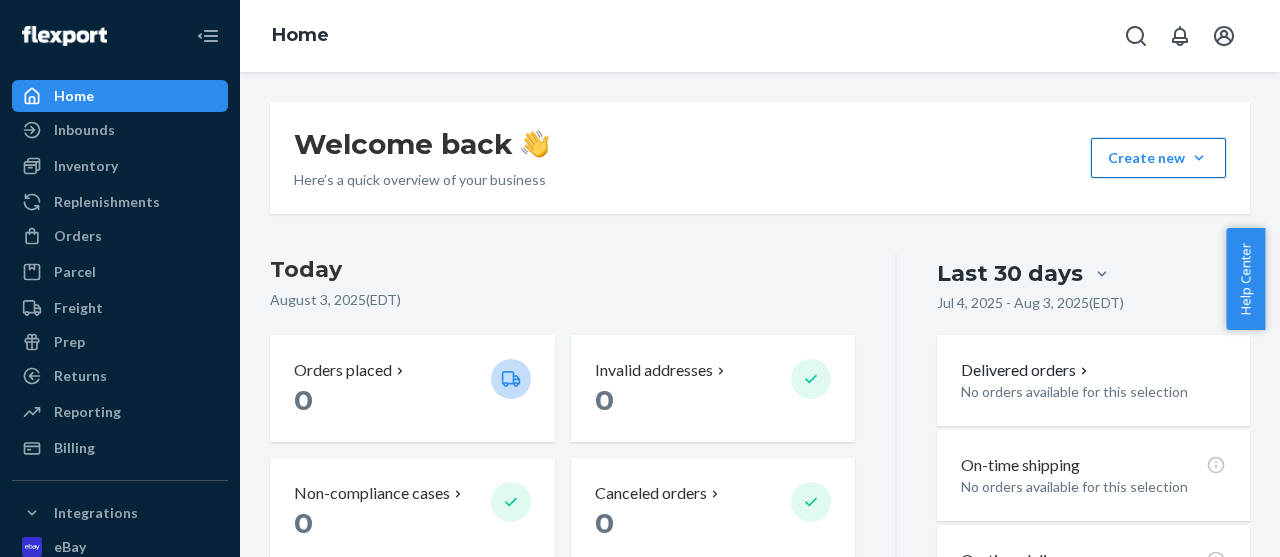 click on "Create new Create new inbound Create new order Create new product" at bounding box center [1158, 158] 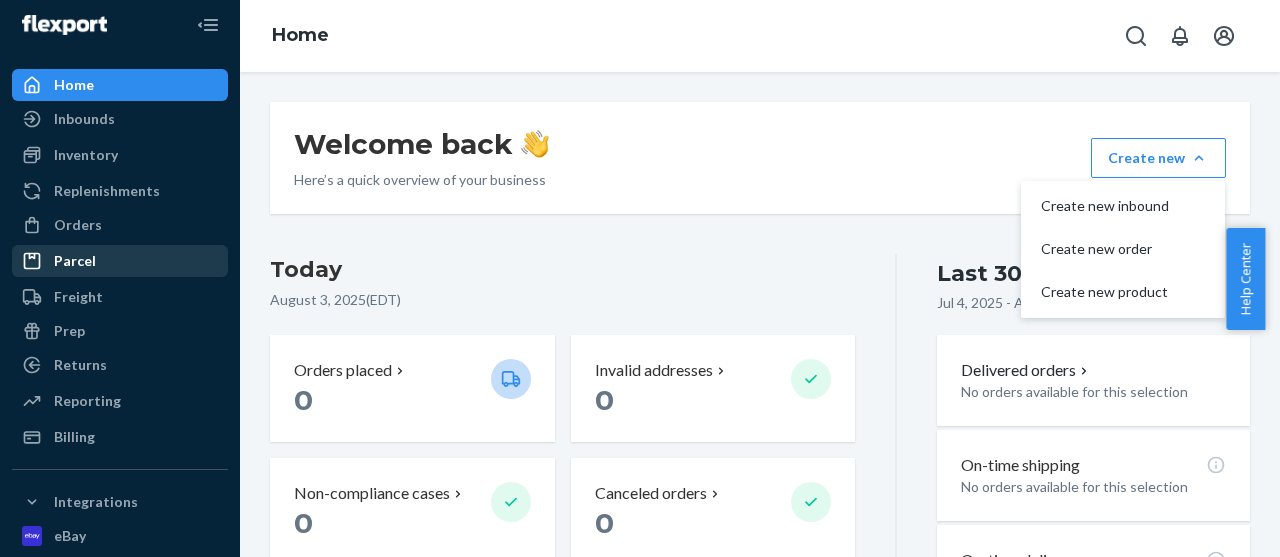 scroll, scrollTop: 0, scrollLeft: 0, axis: both 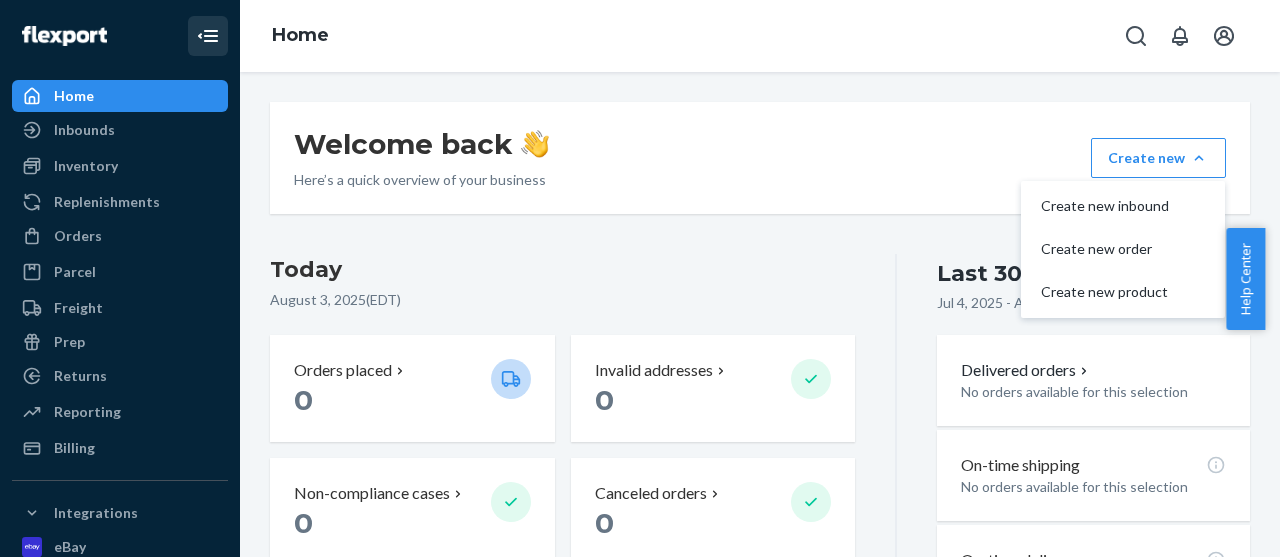 click 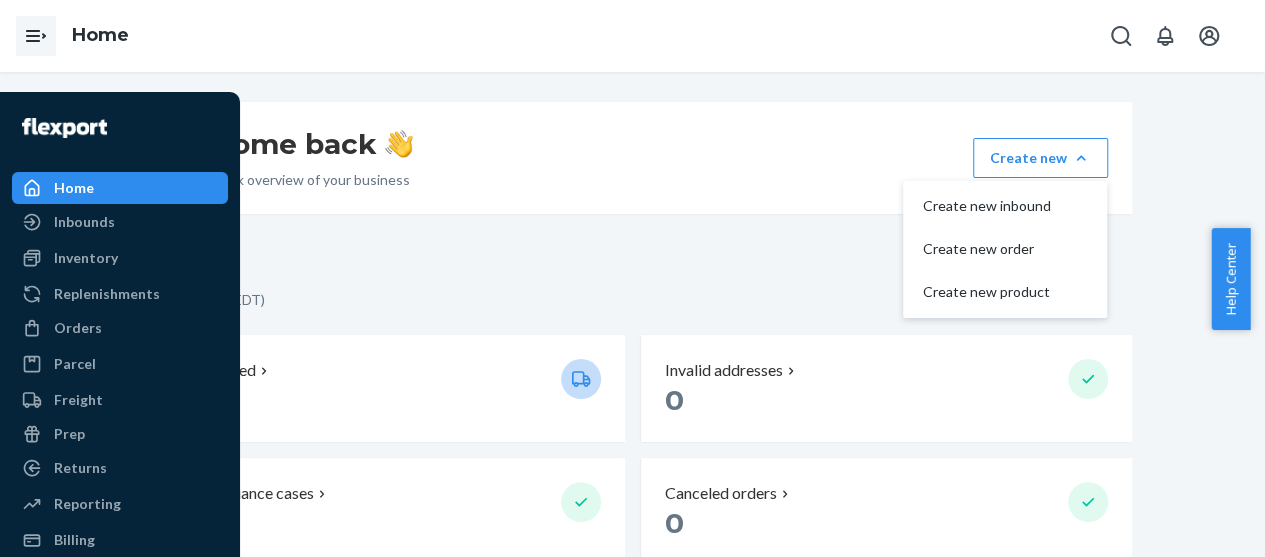 click 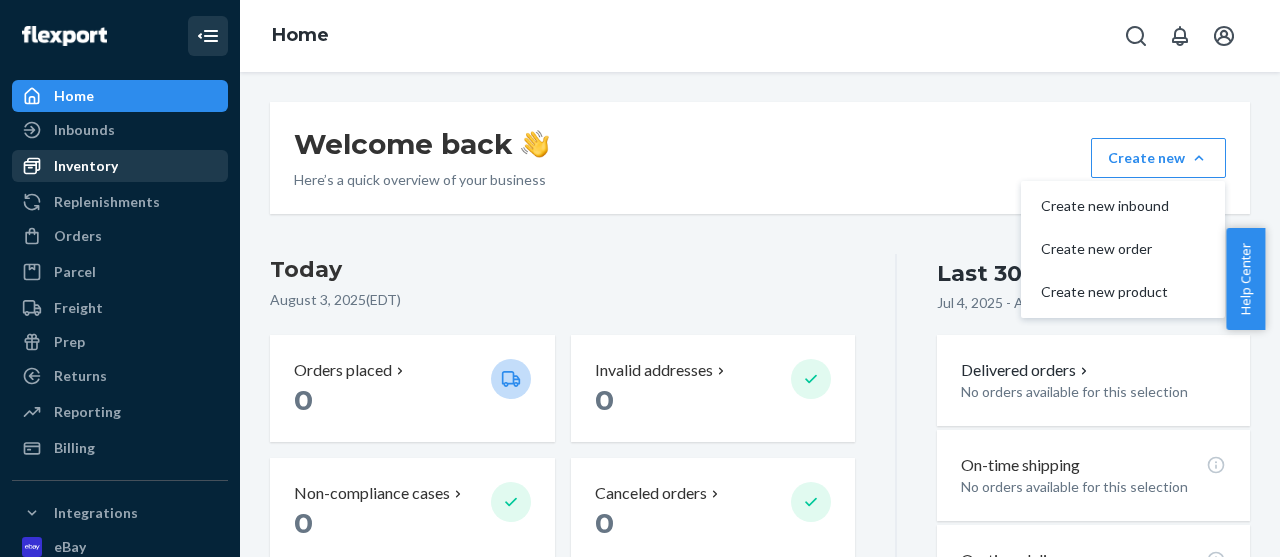 click on "Inventory" at bounding box center (86, 166) 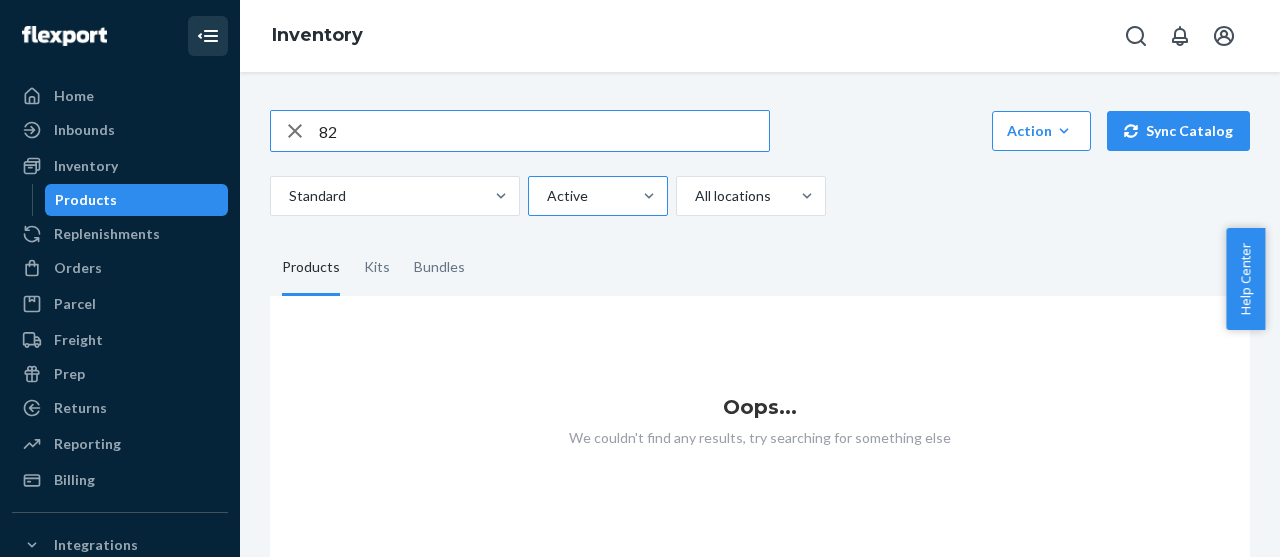 type on "8" 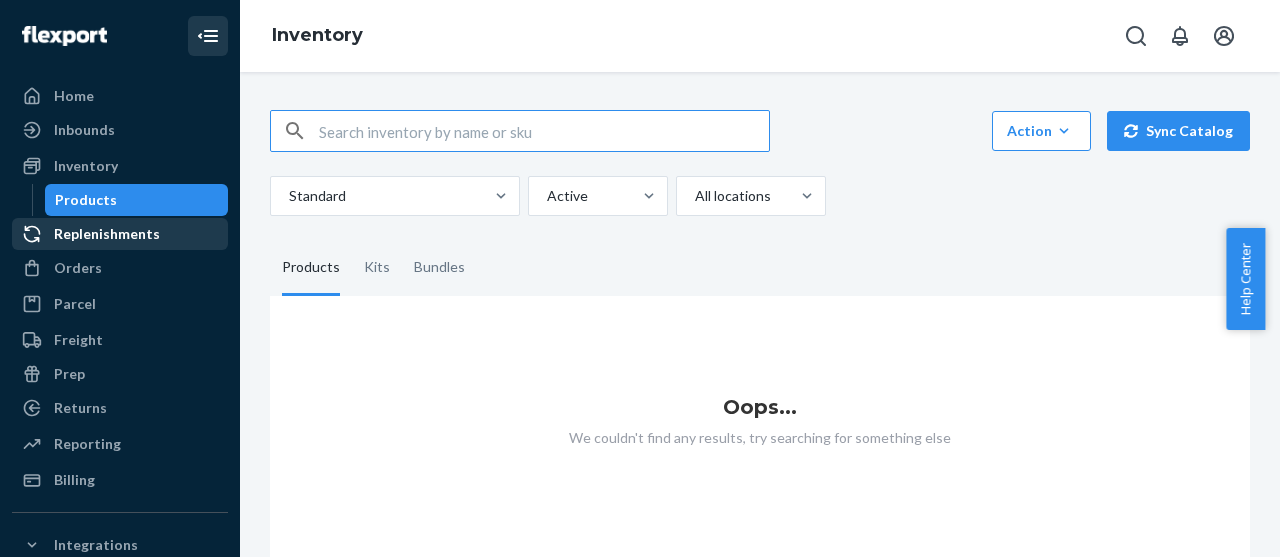 type 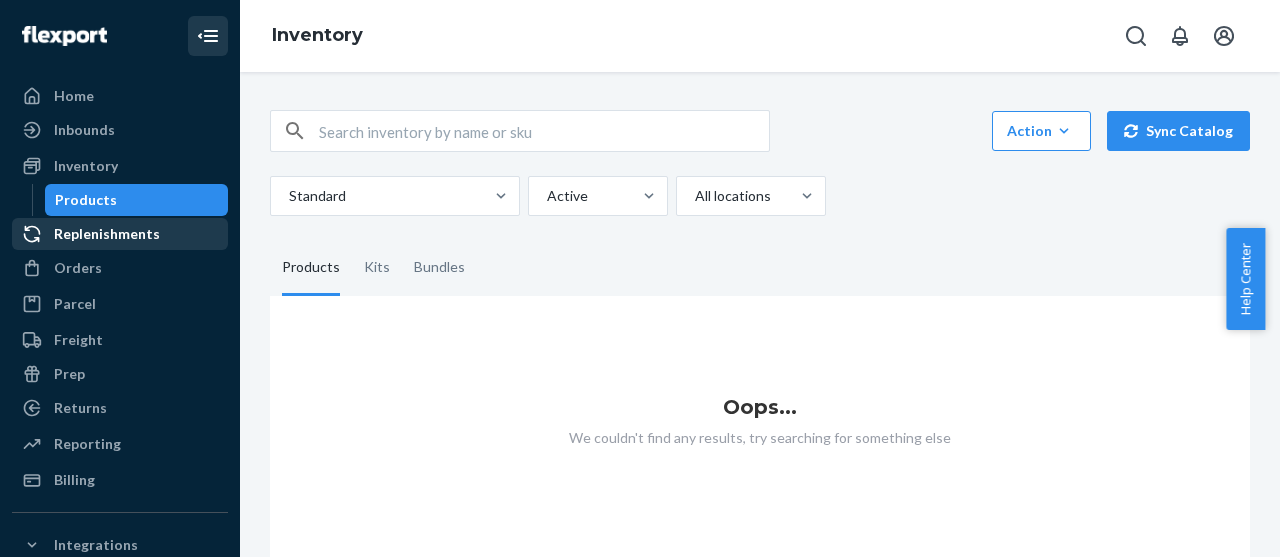 click on "Replenishments" at bounding box center (107, 234) 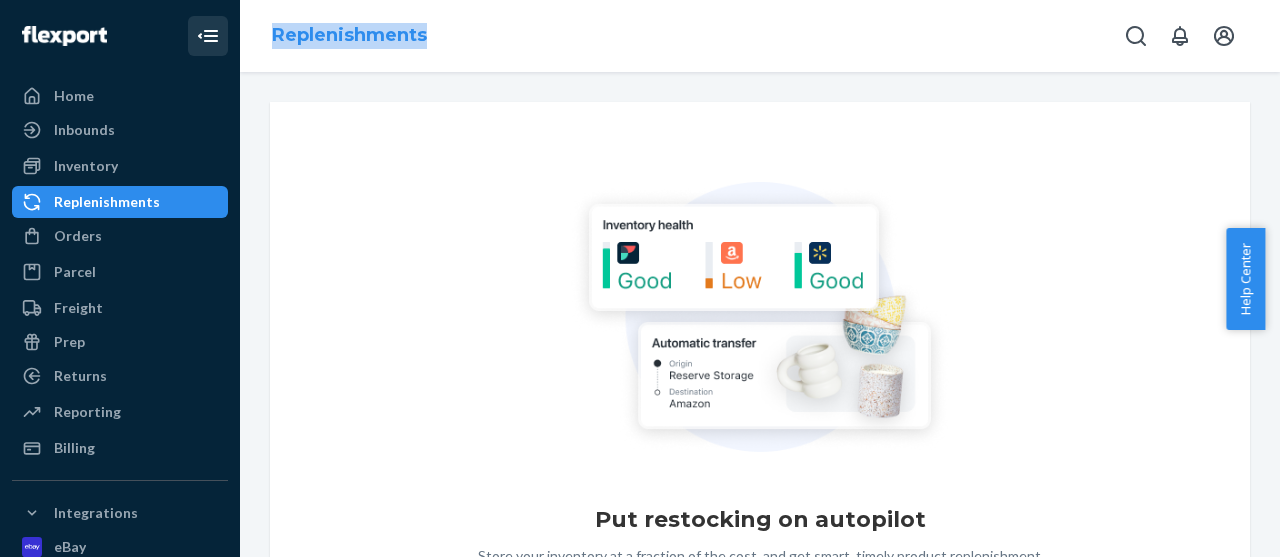 drag, startPoint x: 440, startPoint y: 31, endPoint x: 270, endPoint y: 39, distance: 170.18813 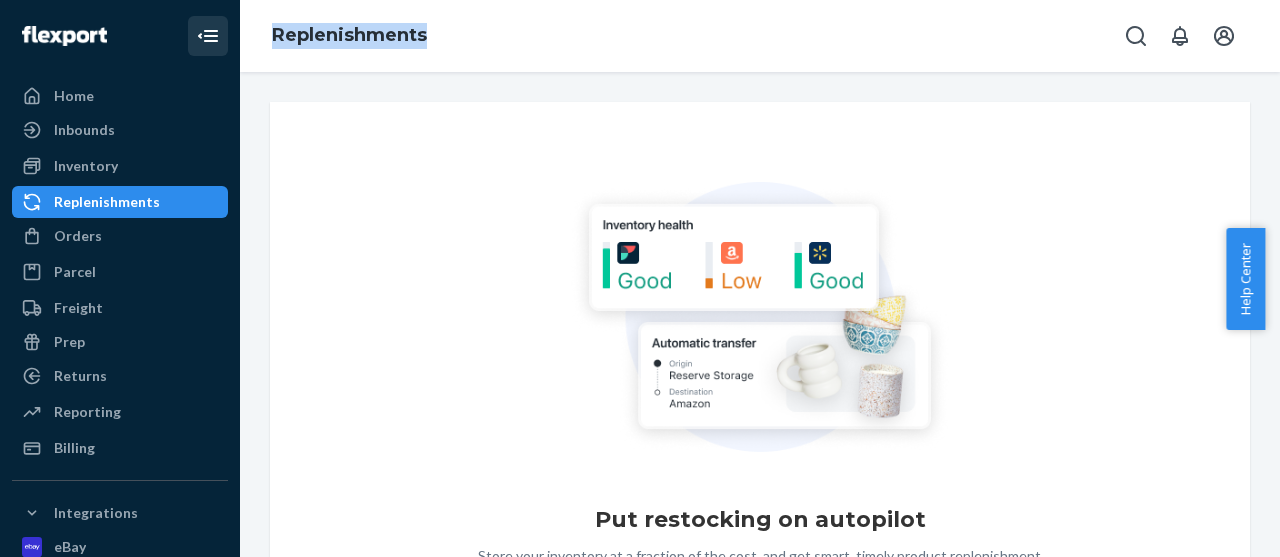 click on "Replenishments" at bounding box center (349, 36) 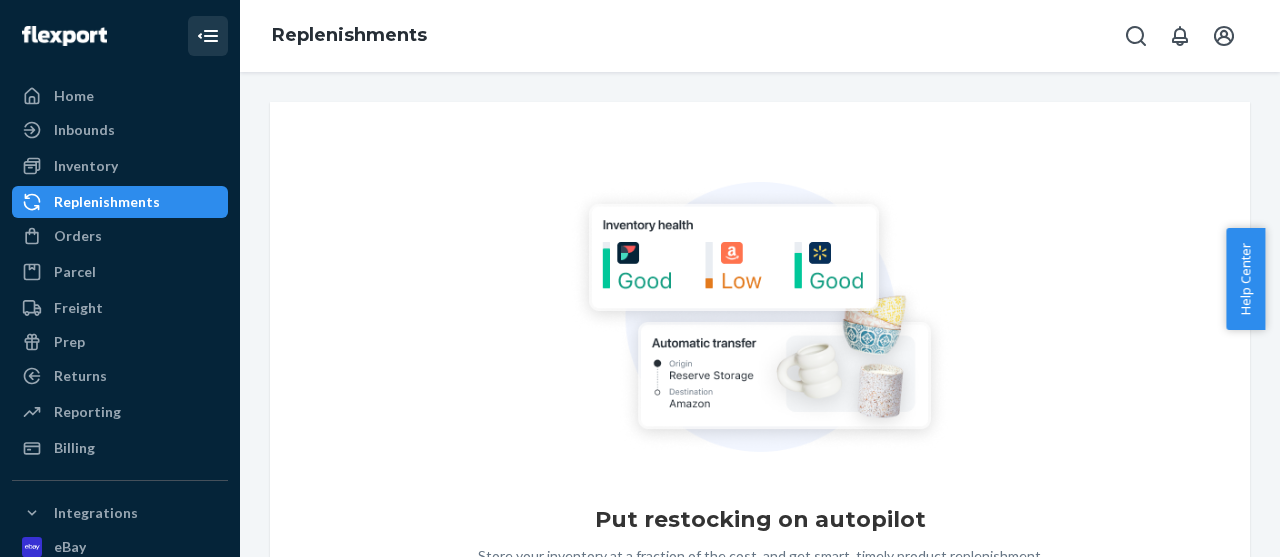 click on "Put restocking on autopilot Store your inventory at a fraction of the cost, and get smart, timely product replenishment from Reserve Storage to Flexport, Amazon, and Walmart fulfillment centers. Send inventory to reserve storage Learn more Calculate your costs" at bounding box center (760, 440) 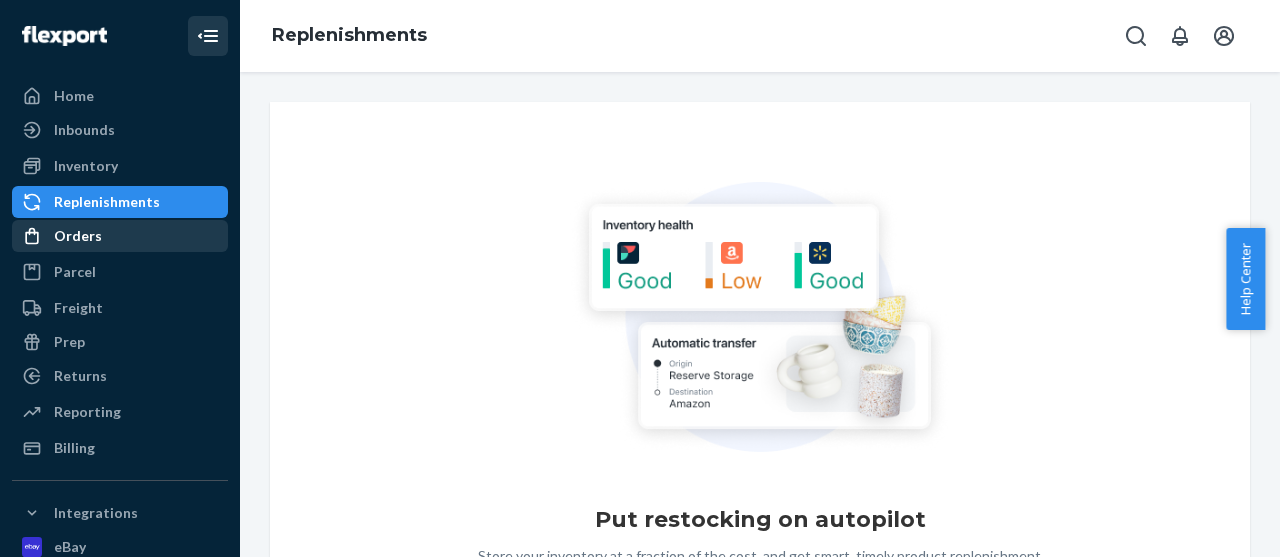 click on "Orders" at bounding box center [78, 236] 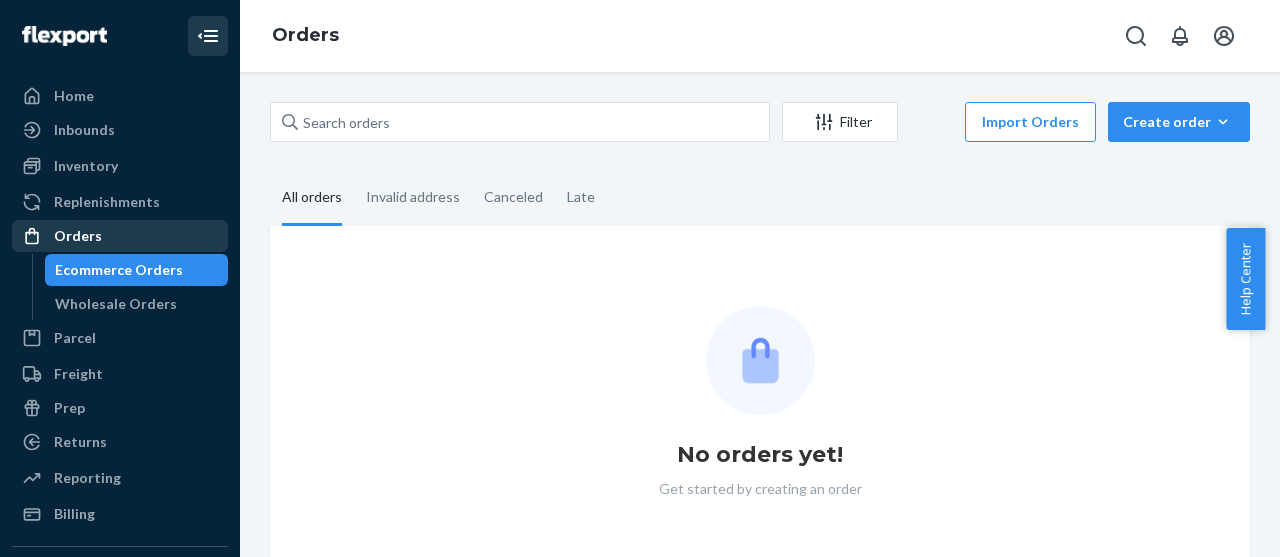click 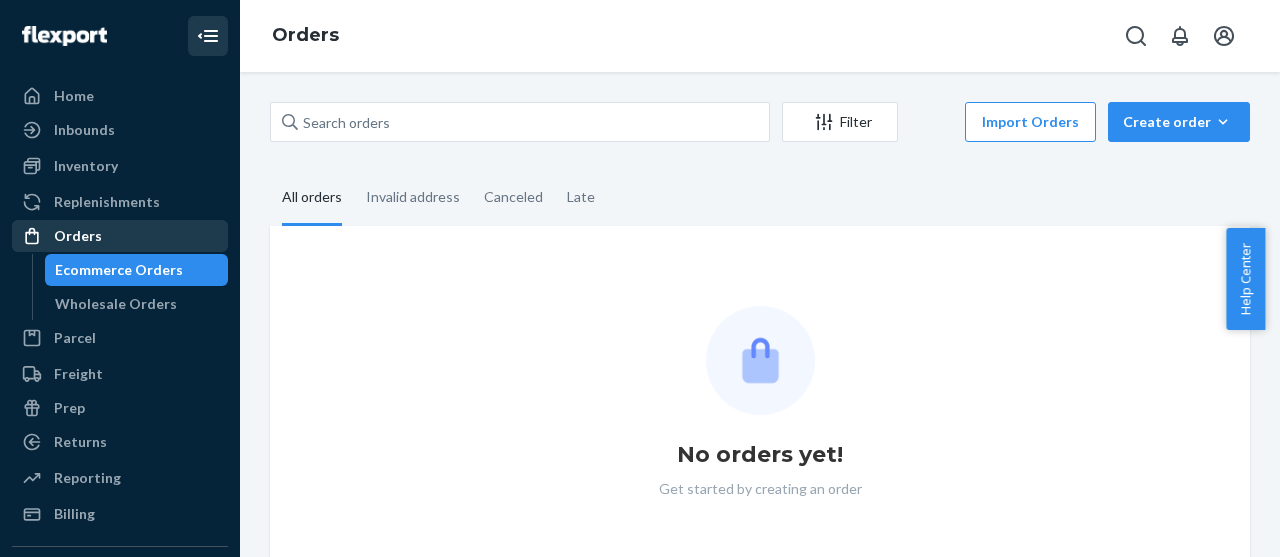 click on "Orders" at bounding box center [78, 236] 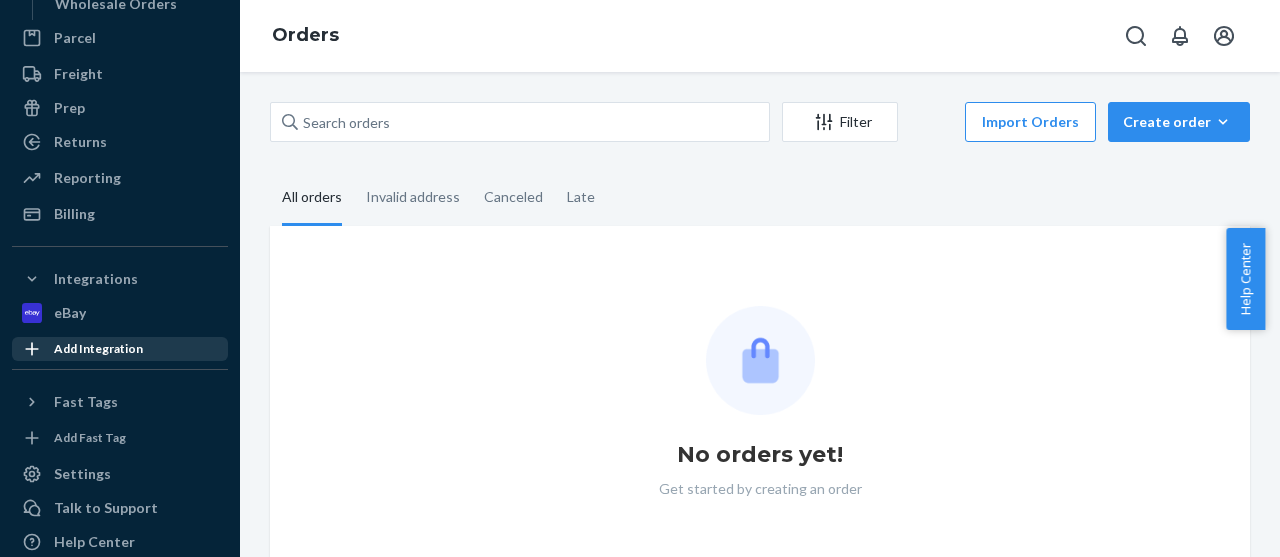 scroll, scrollTop: 358, scrollLeft: 0, axis: vertical 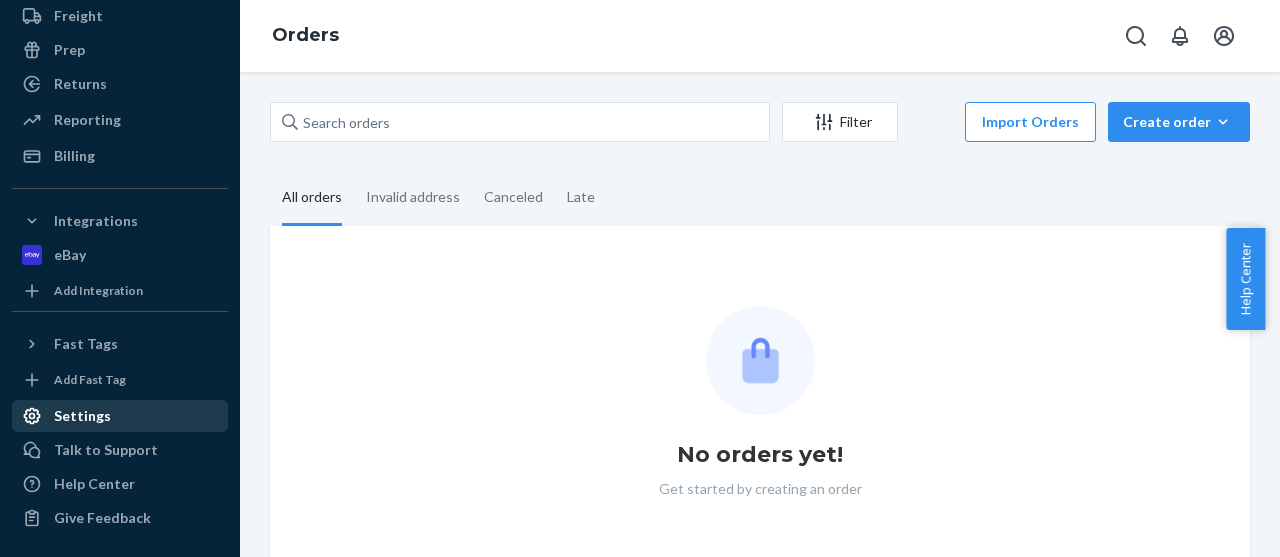 click on "Settings" at bounding box center (82, 416) 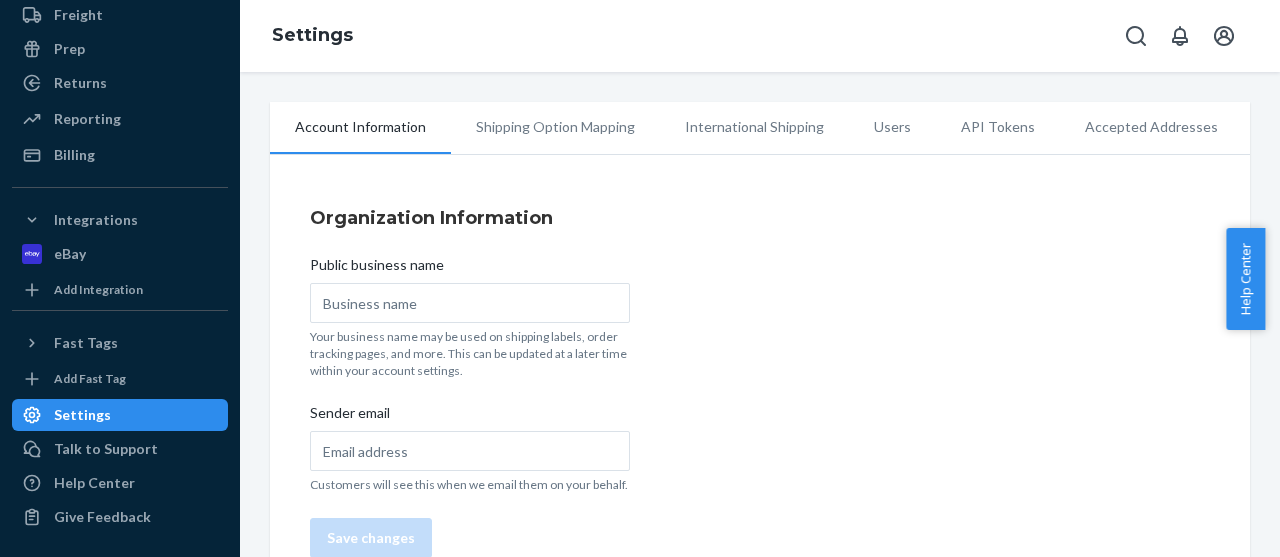 type on "SnM Beauty" 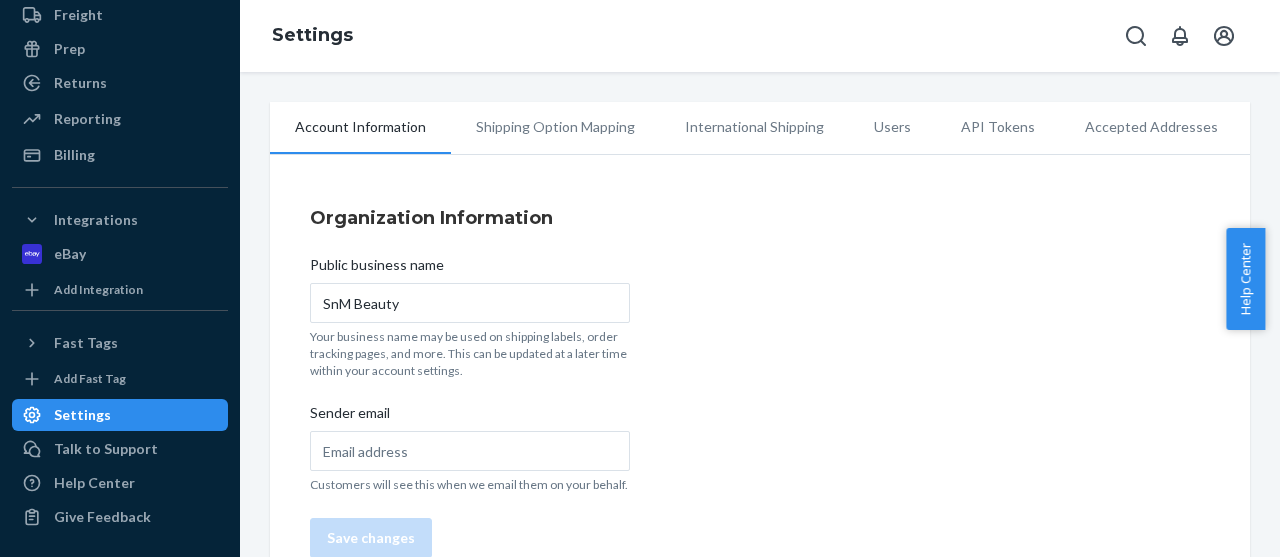 scroll, scrollTop: 292, scrollLeft: 0, axis: vertical 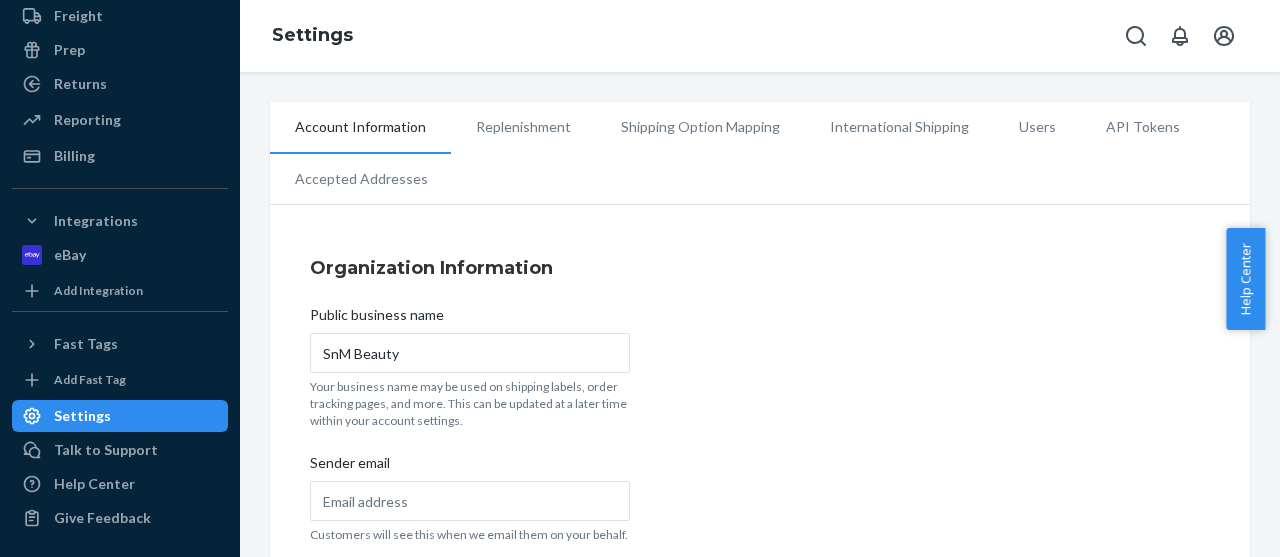 click on "Replenishment" at bounding box center [523, 127] 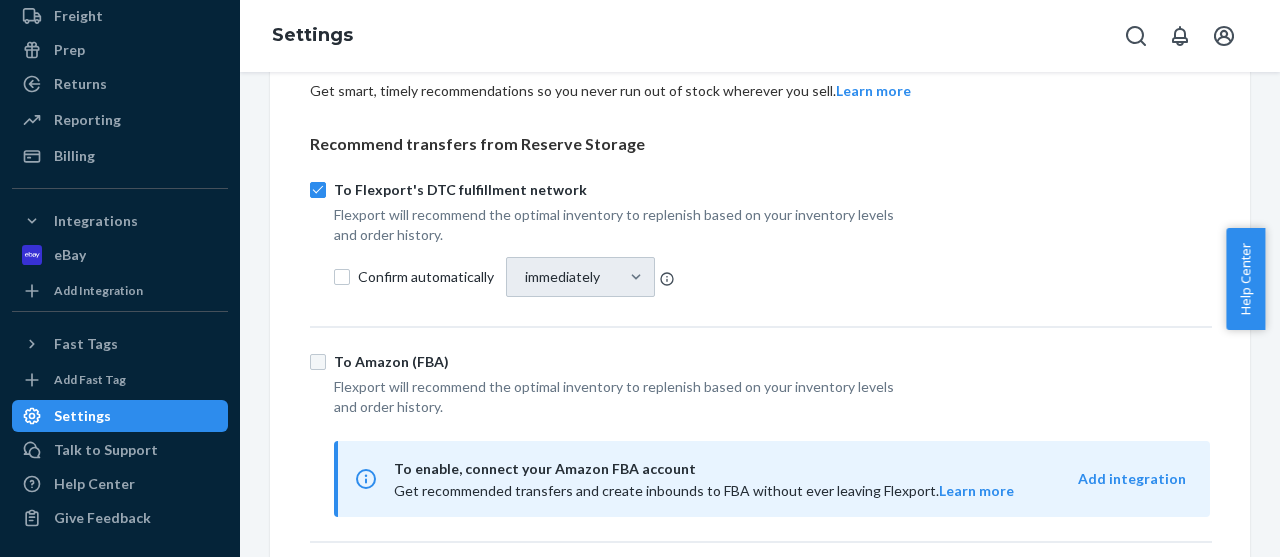 scroll, scrollTop: 10, scrollLeft: 0, axis: vertical 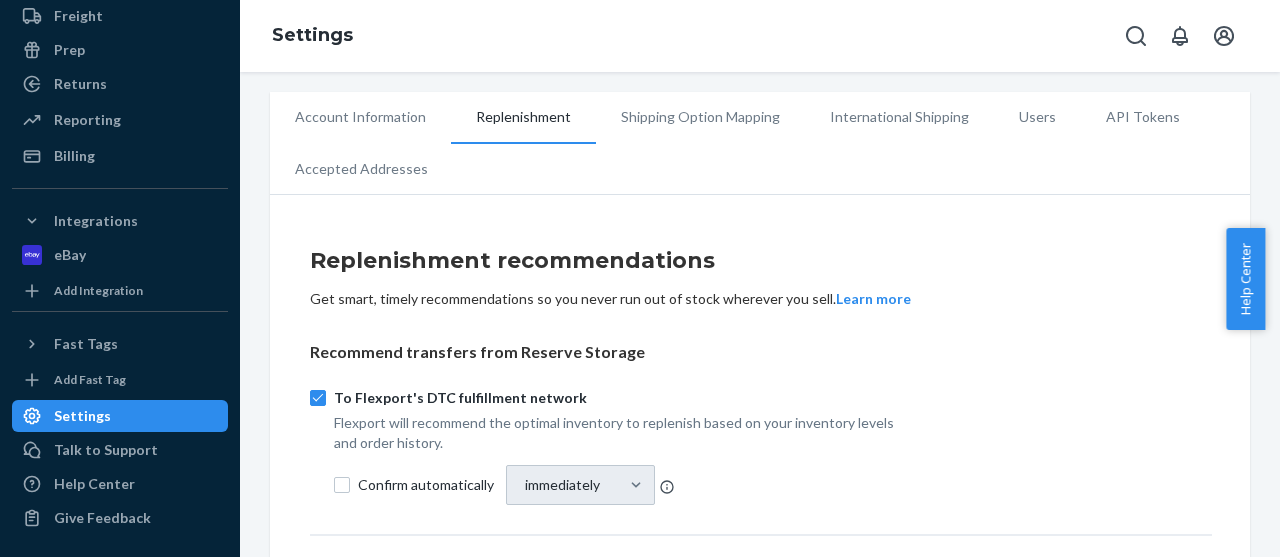 click on "Shipping Option Mapping" at bounding box center (700, 117) 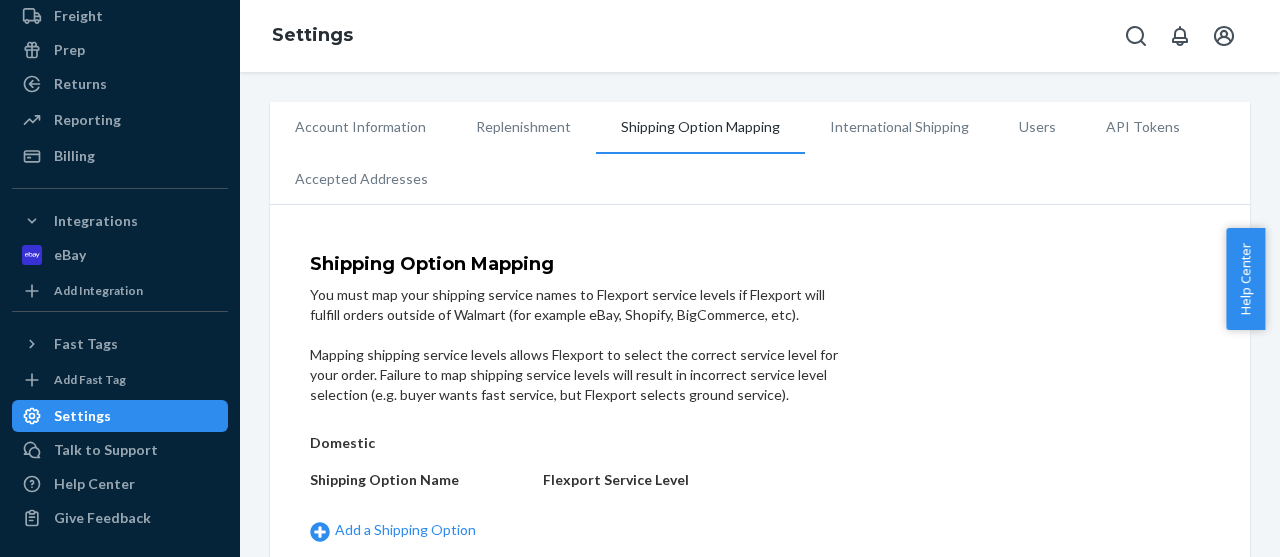 scroll, scrollTop: 104, scrollLeft: 0, axis: vertical 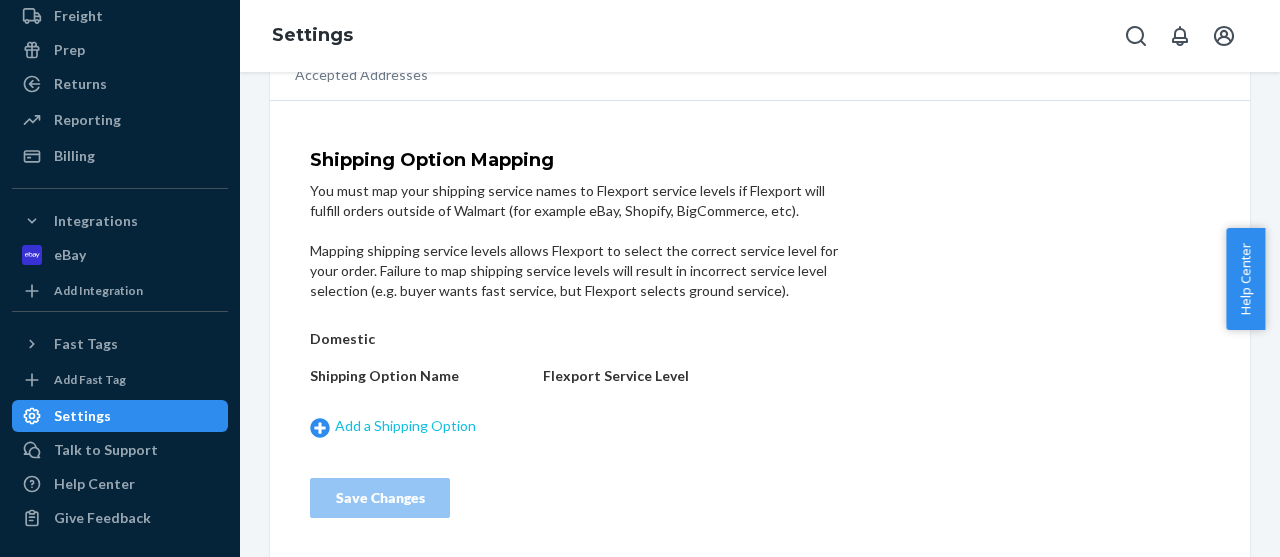 click on "Add a Shipping Option" at bounding box center [421, 426] 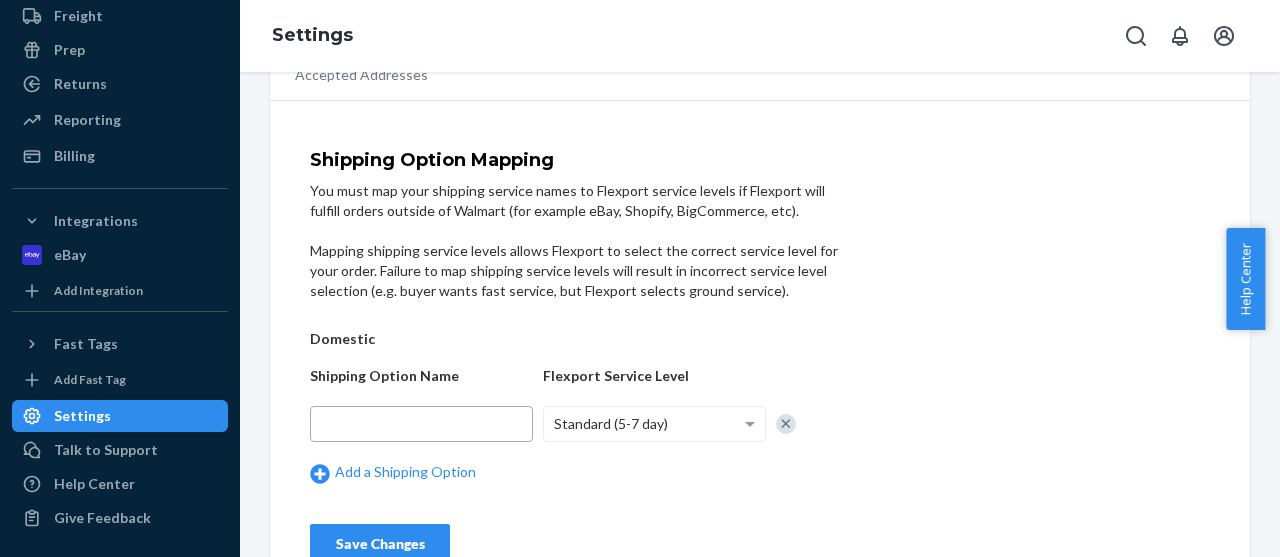 click at bounding box center (421, 424) 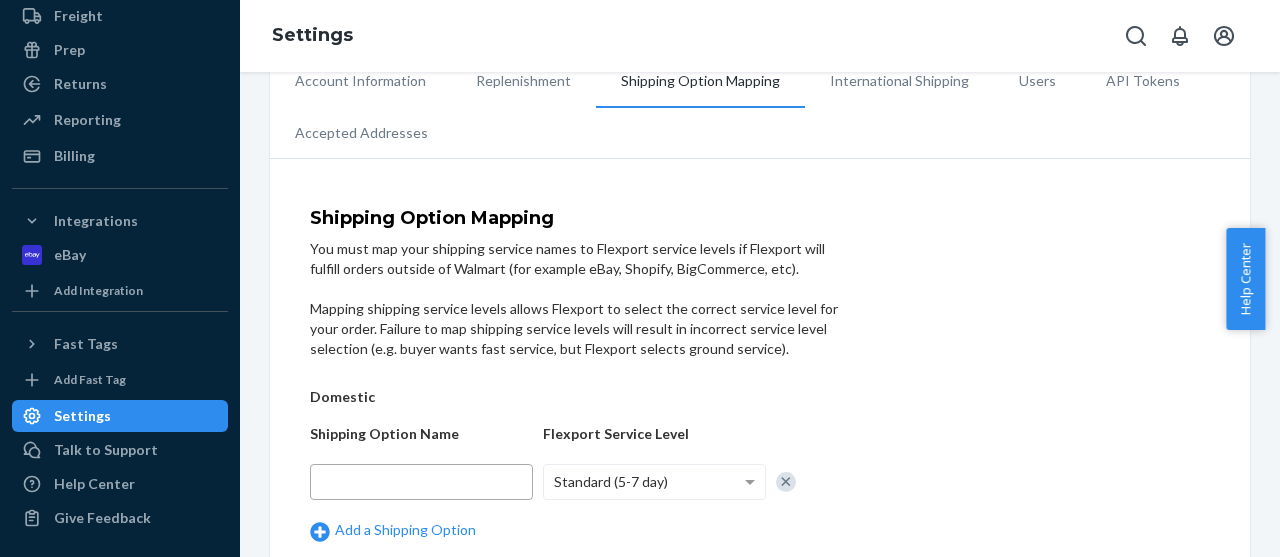 scroll, scrollTop: 0, scrollLeft: 0, axis: both 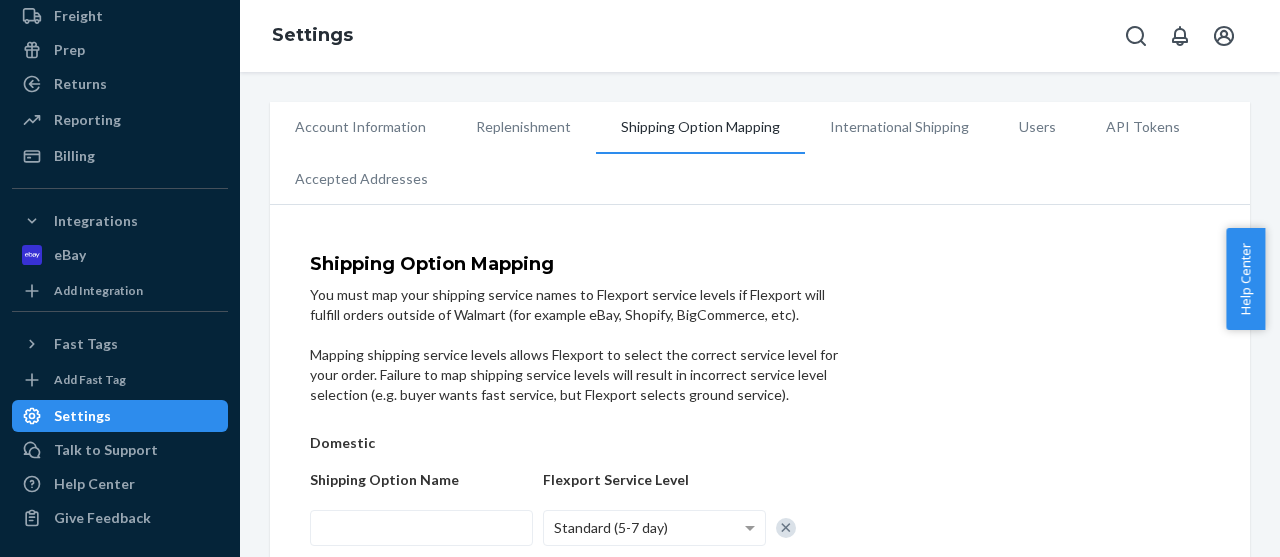 click on "Users" at bounding box center [1037, 127] 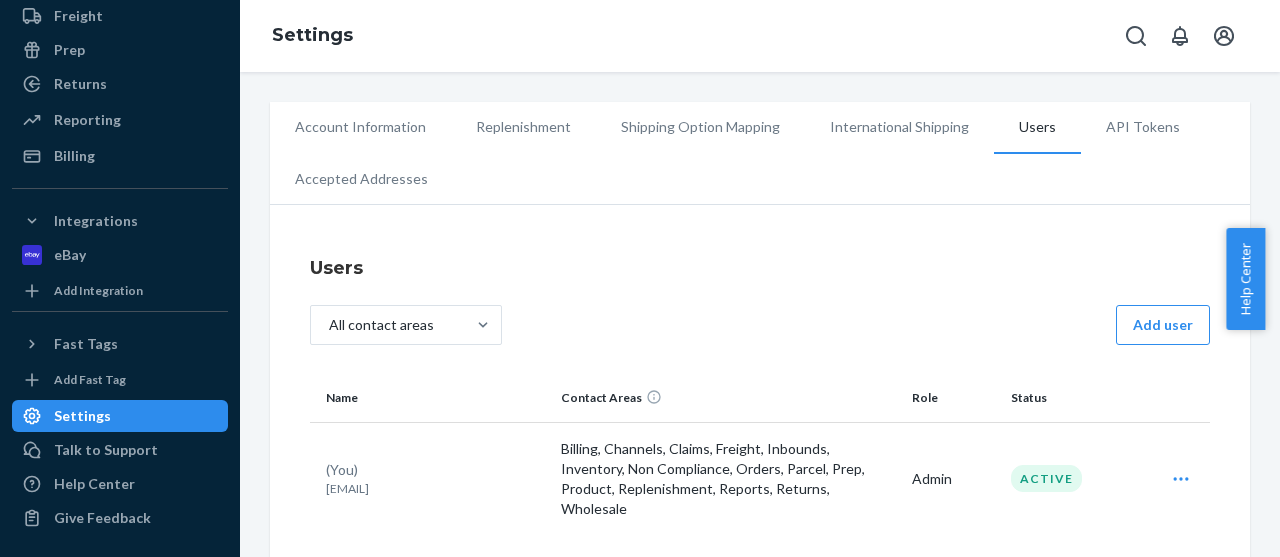 click 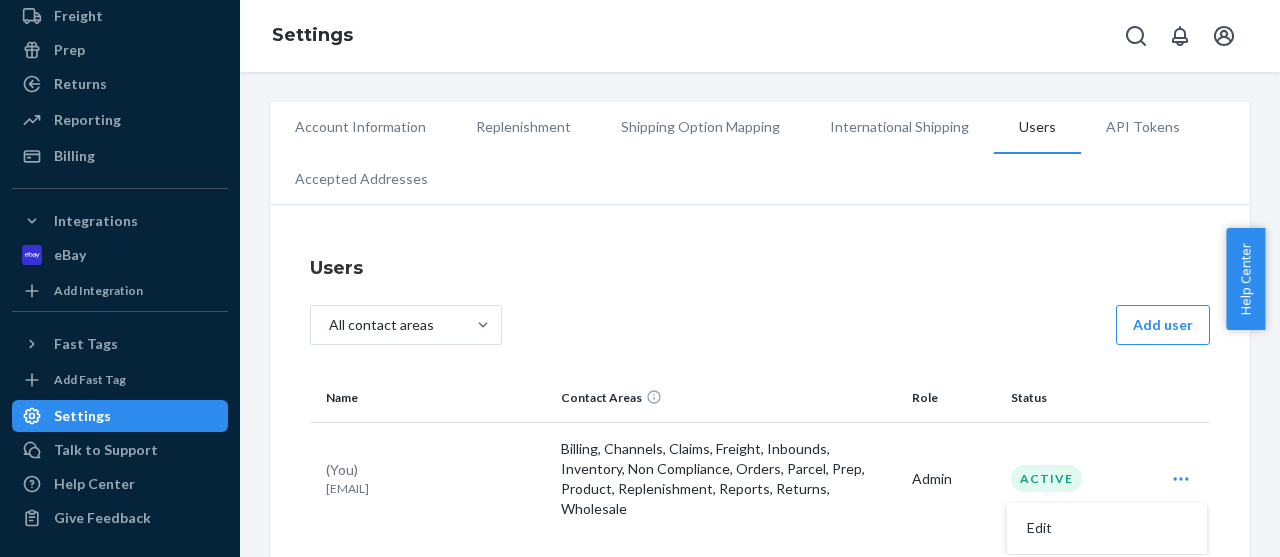 scroll, scrollTop: 0, scrollLeft: 0, axis: both 